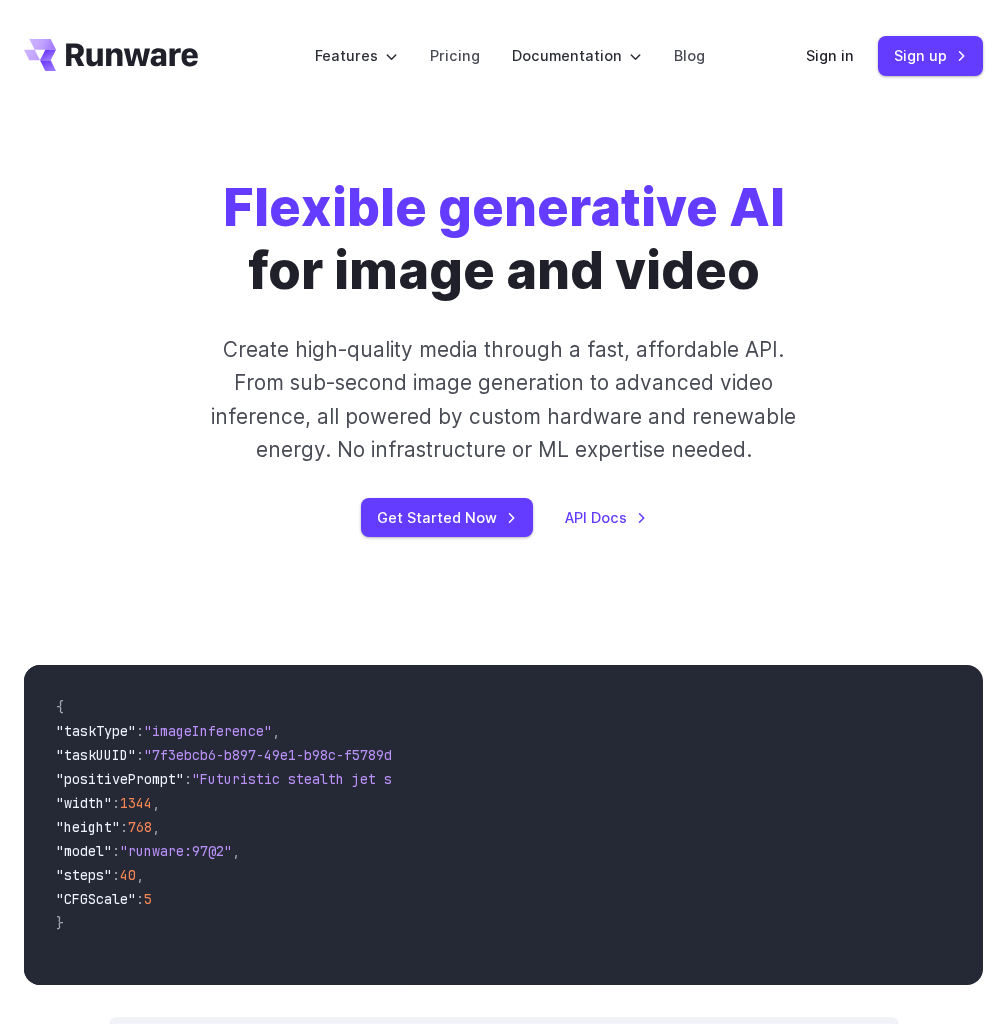 scroll, scrollTop: 0, scrollLeft: 0, axis: both 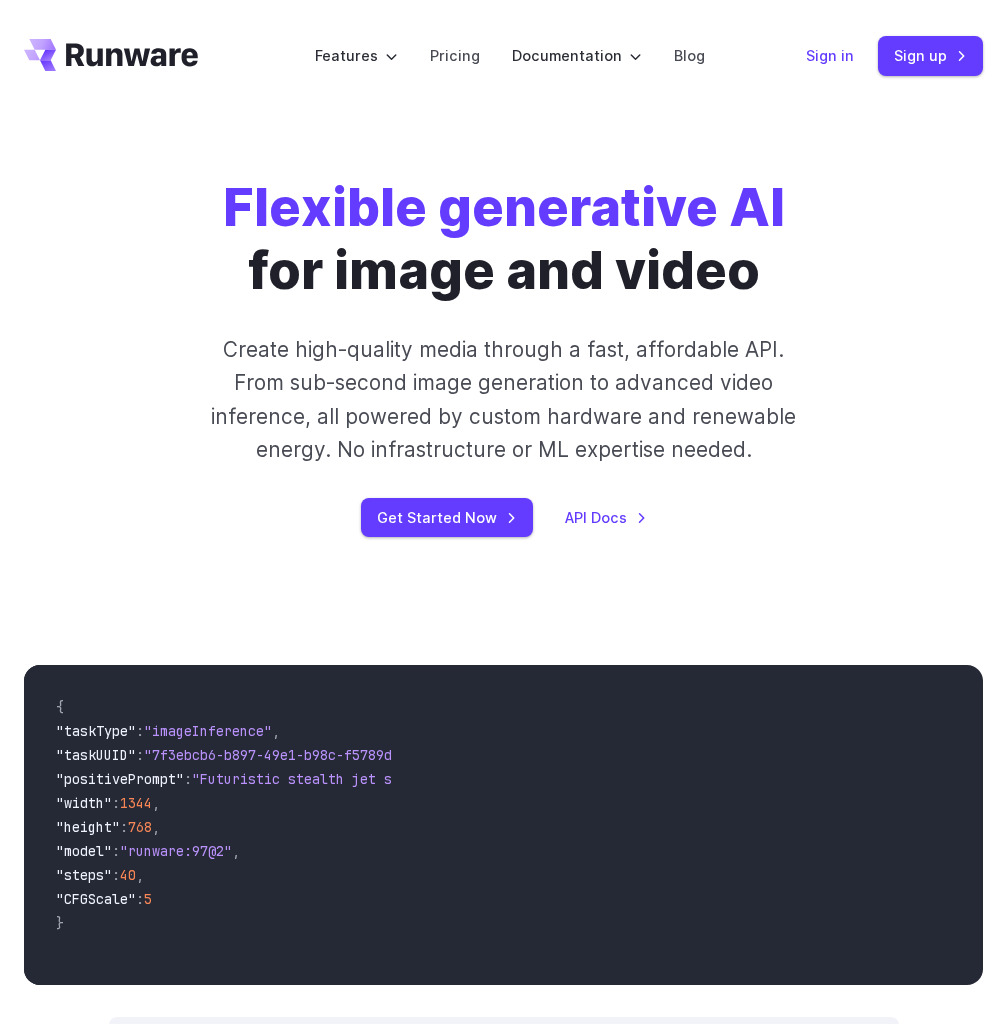 click on "Sign in" at bounding box center (830, 55) 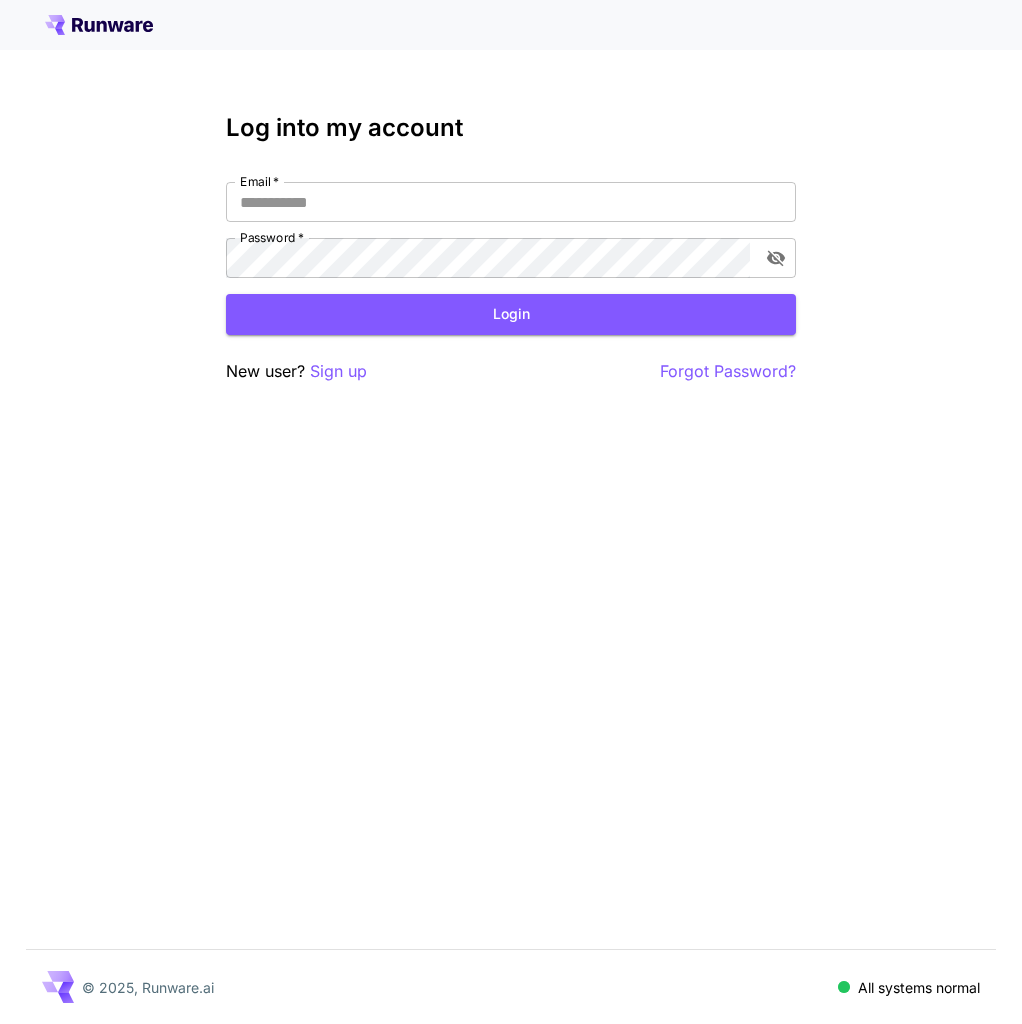 scroll, scrollTop: 0, scrollLeft: 0, axis: both 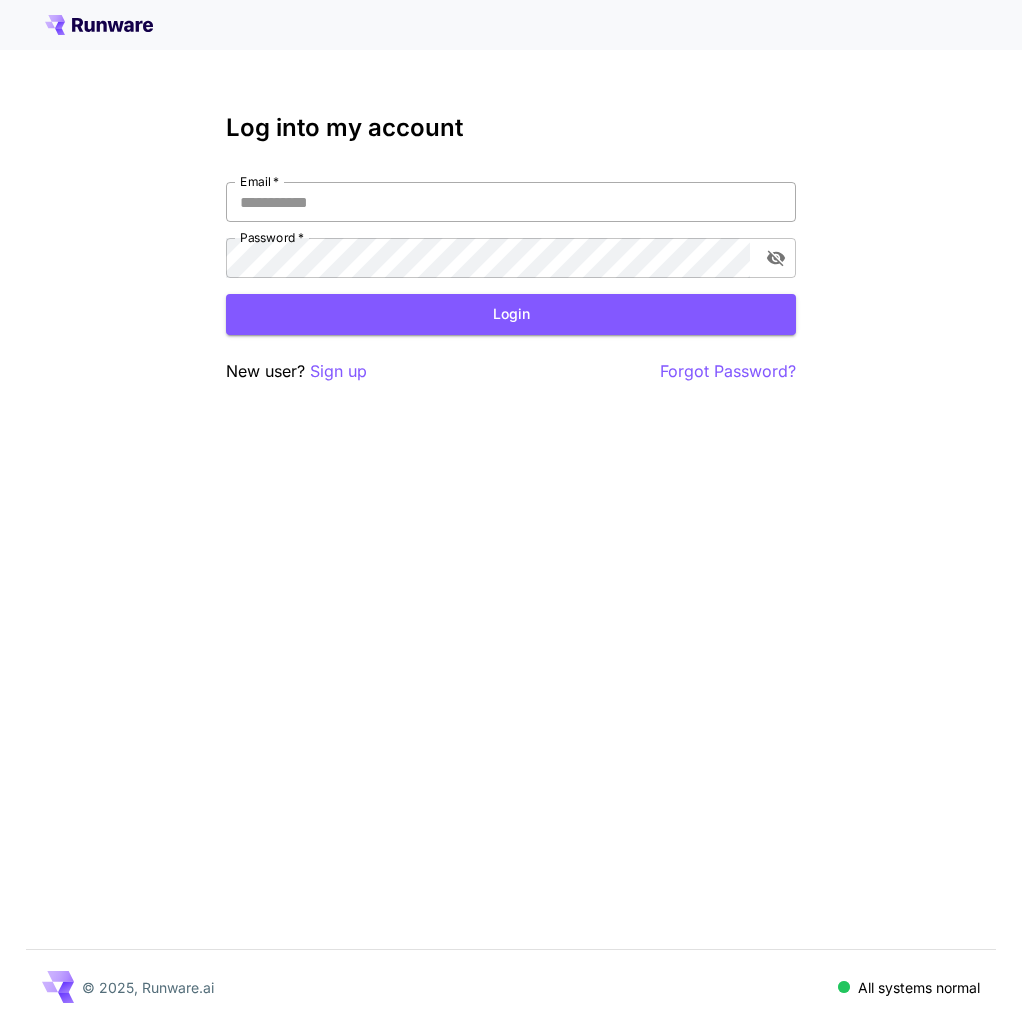 type on "**********" 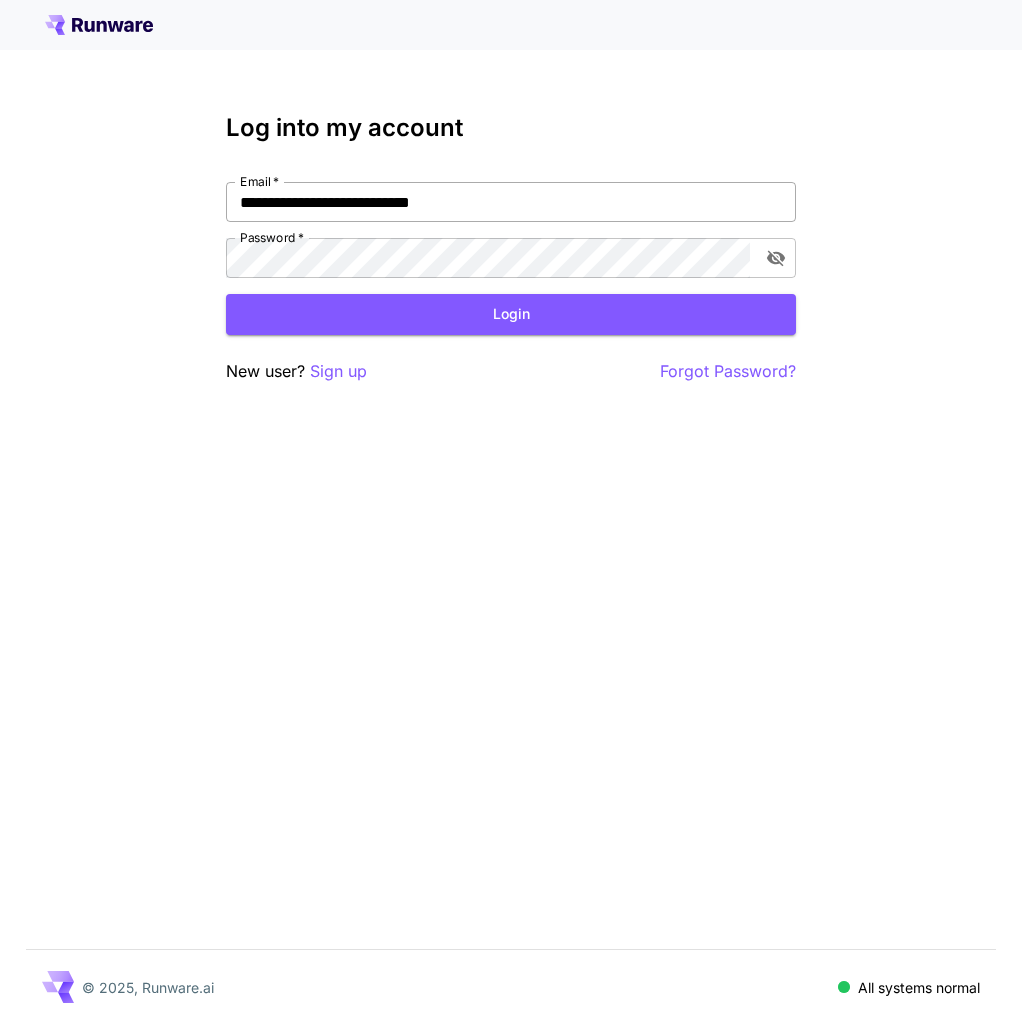 click on "**********" at bounding box center [511, 230] 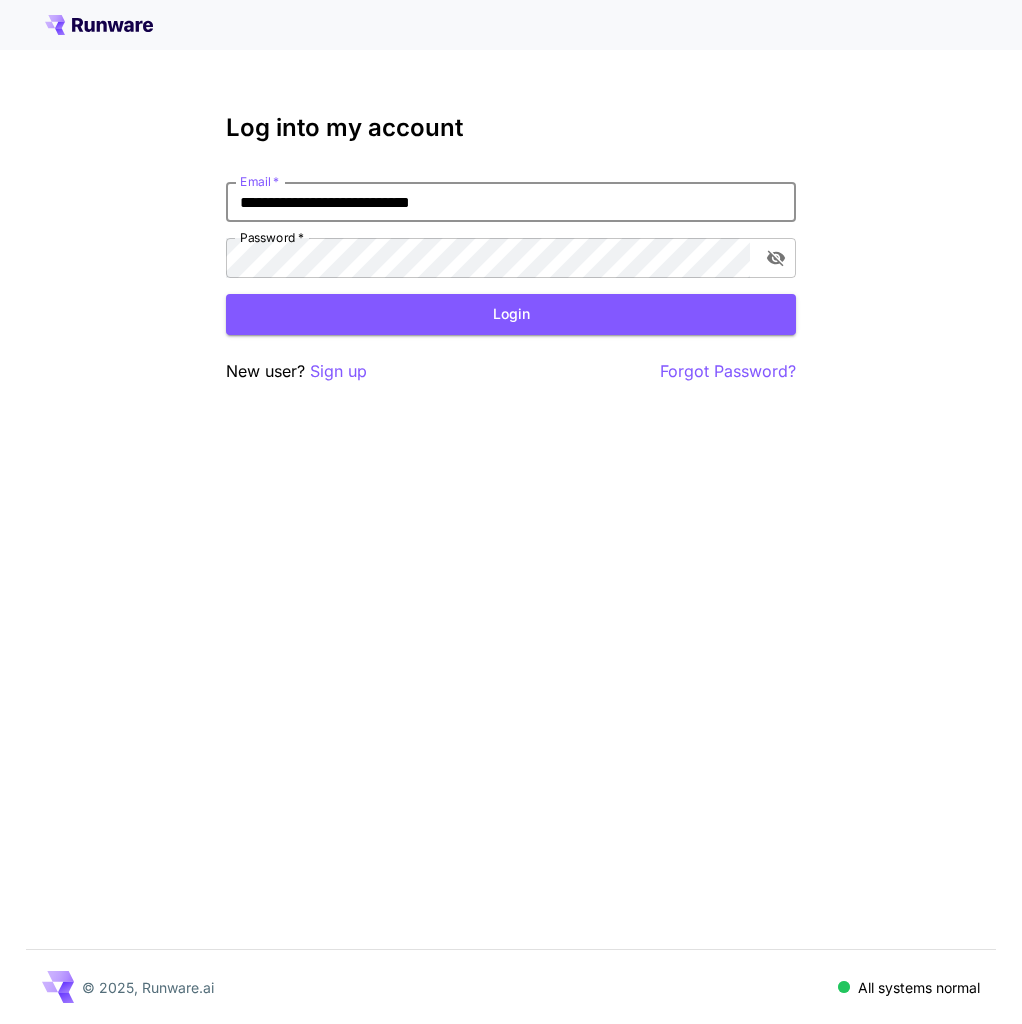 drag, startPoint x: 515, startPoint y: 191, endPoint x: 155, endPoint y: 190, distance: 360.0014 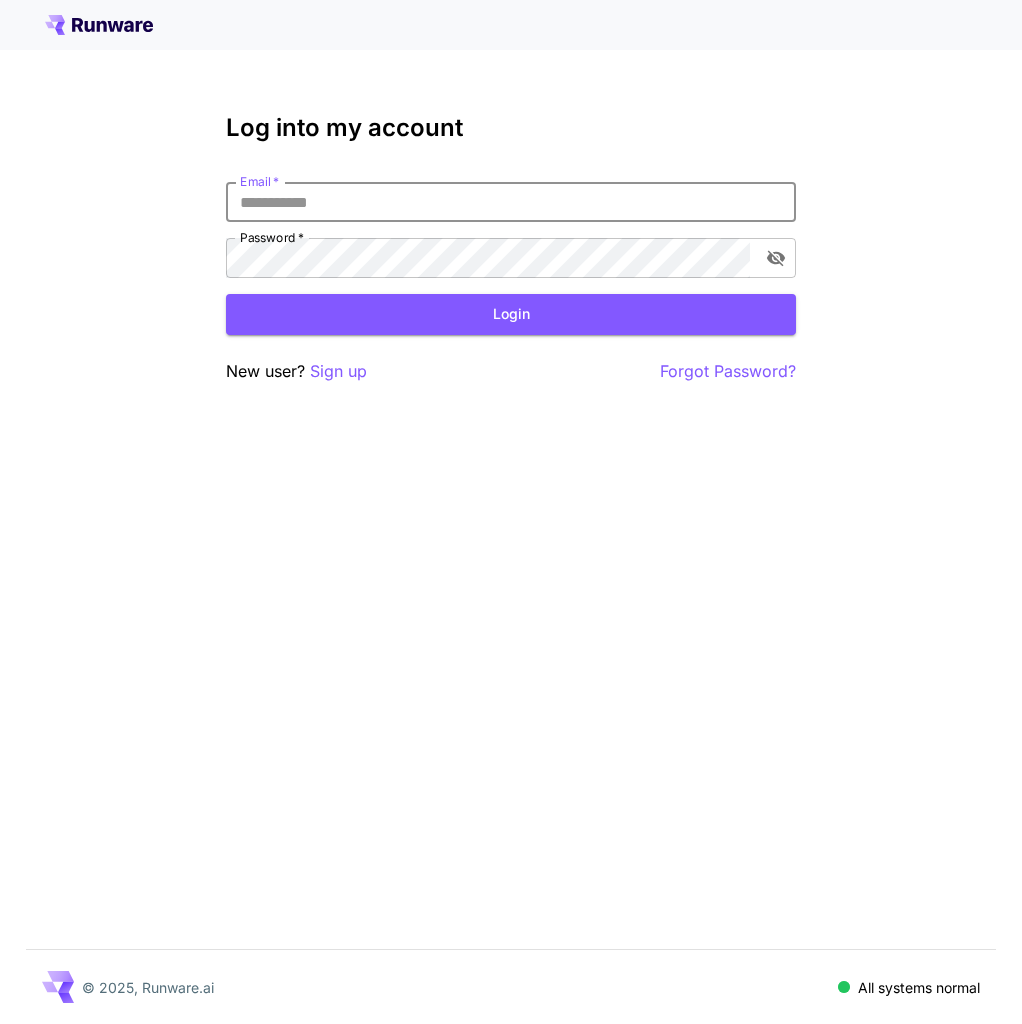 click on "Email   *" at bounding box center [511, 202] 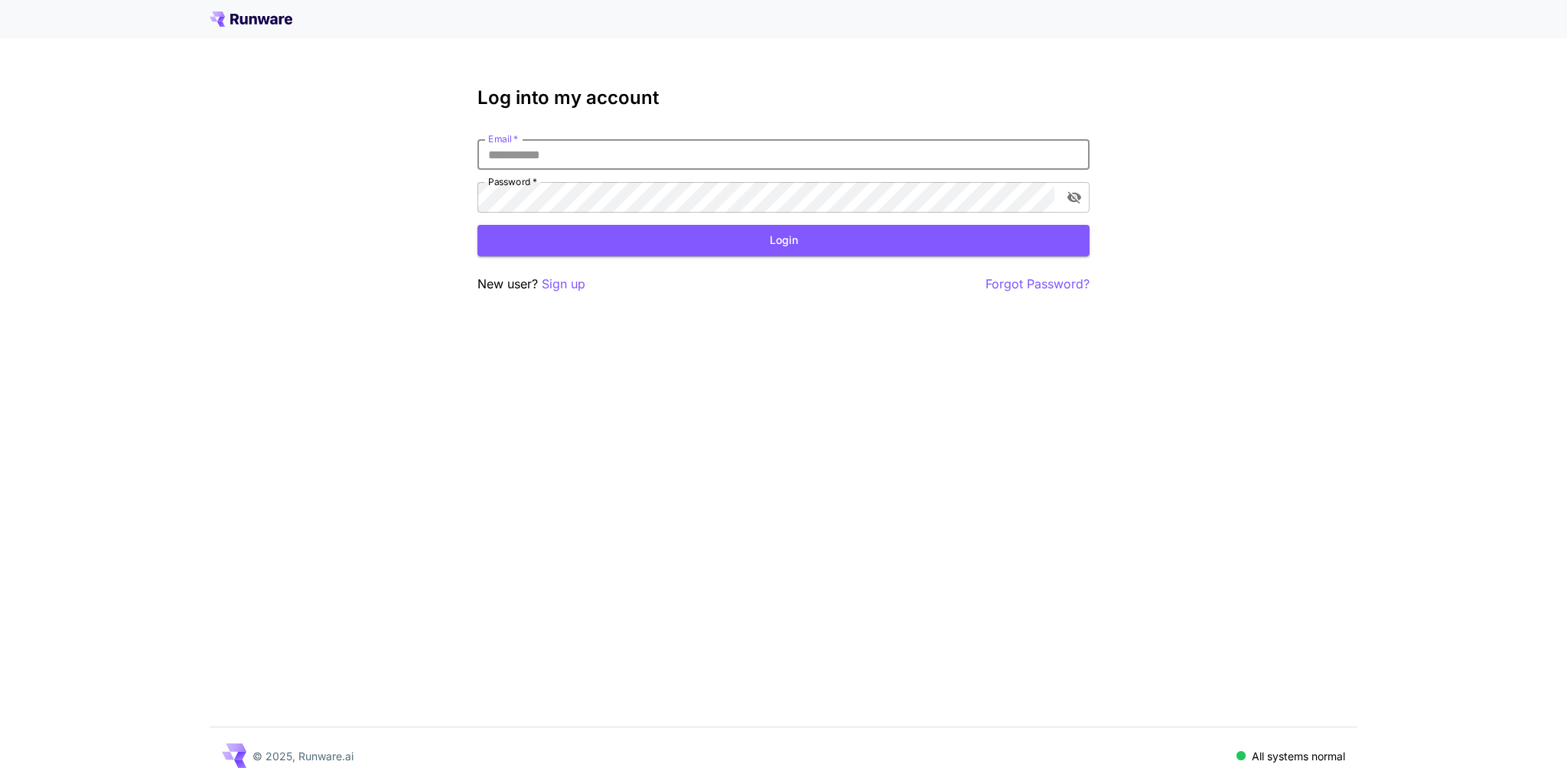 type 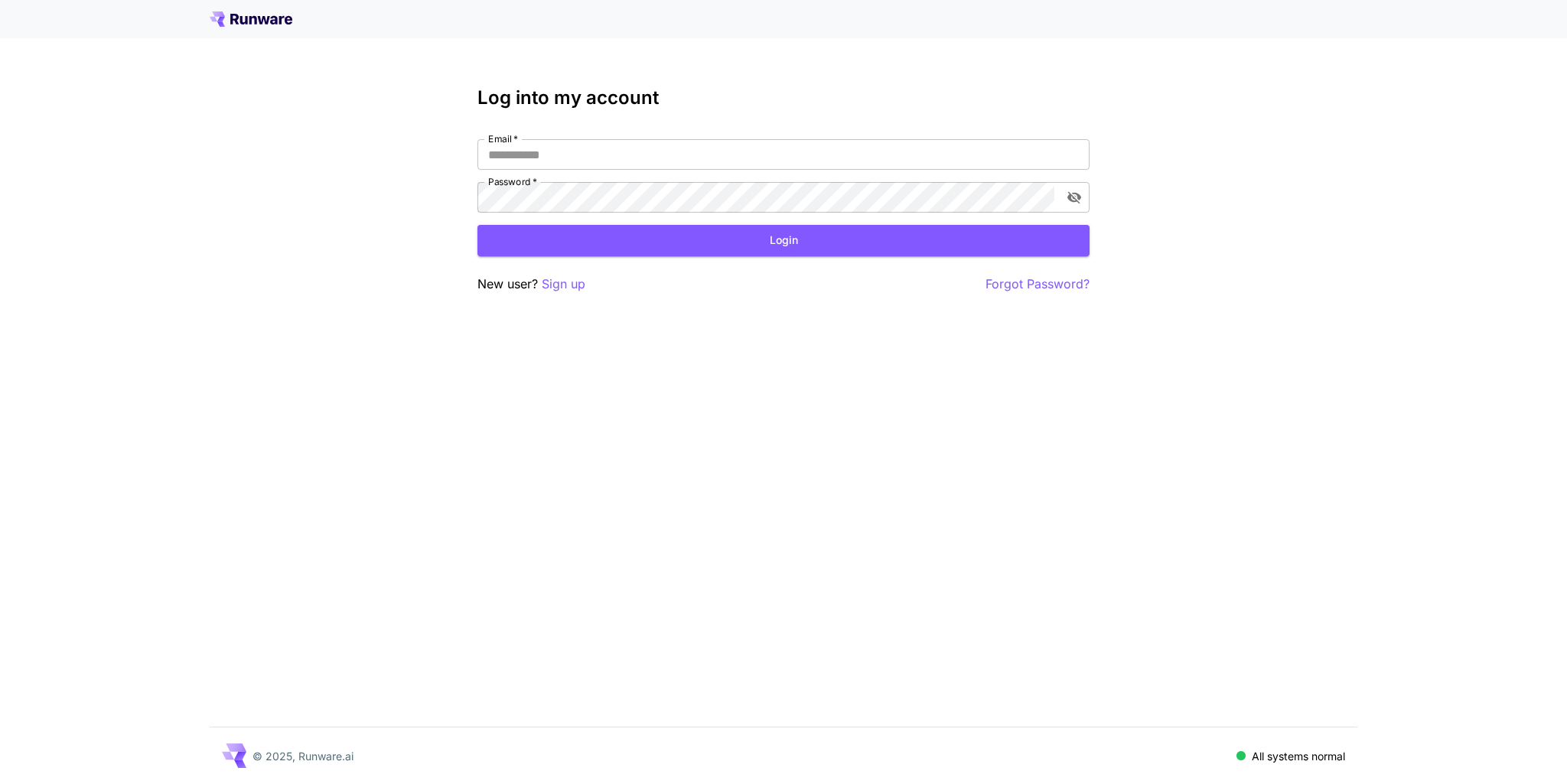 scroll, scrollTop: 0, scrollLeft: 0, axis: both 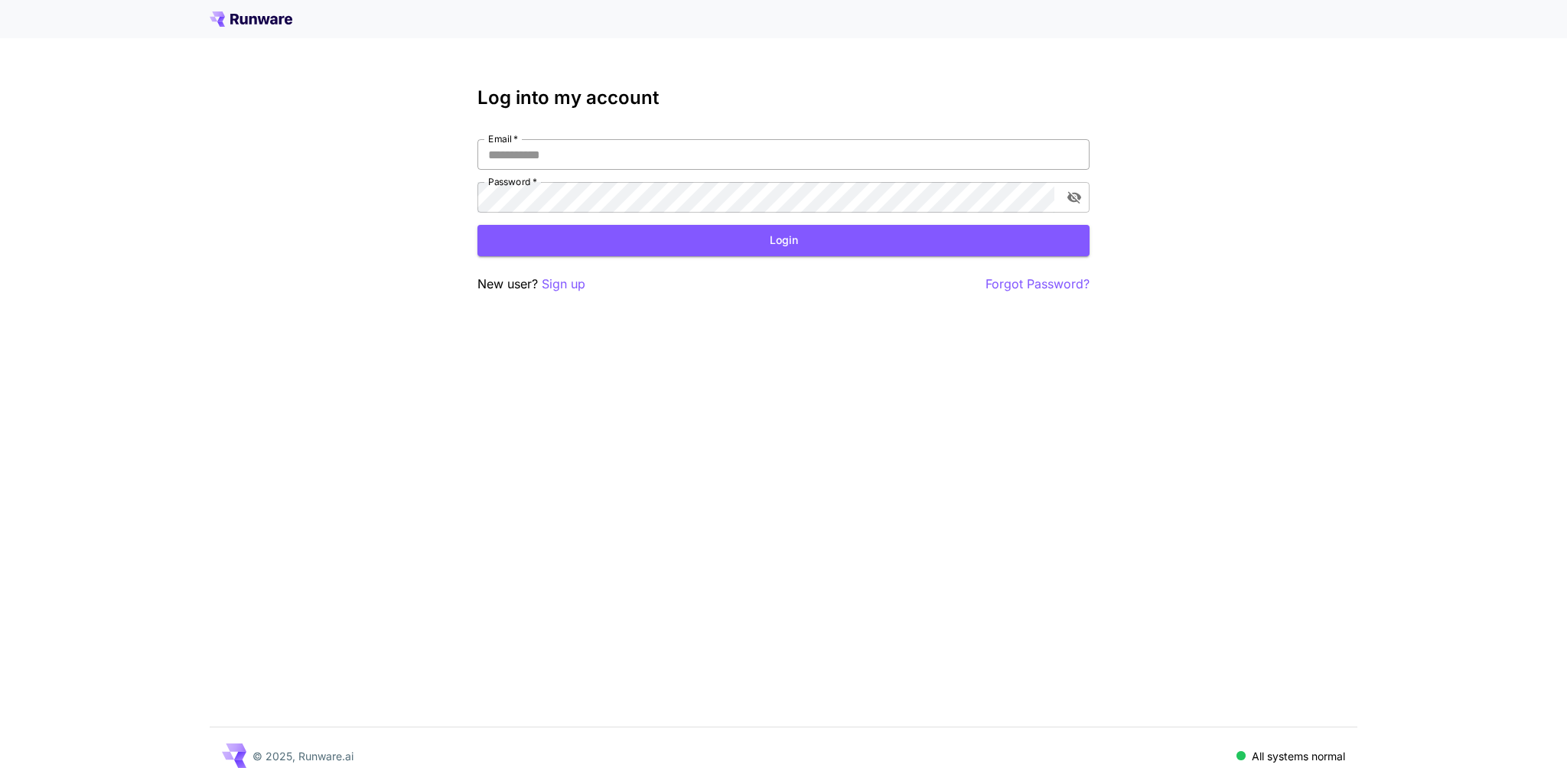 type on "**********" 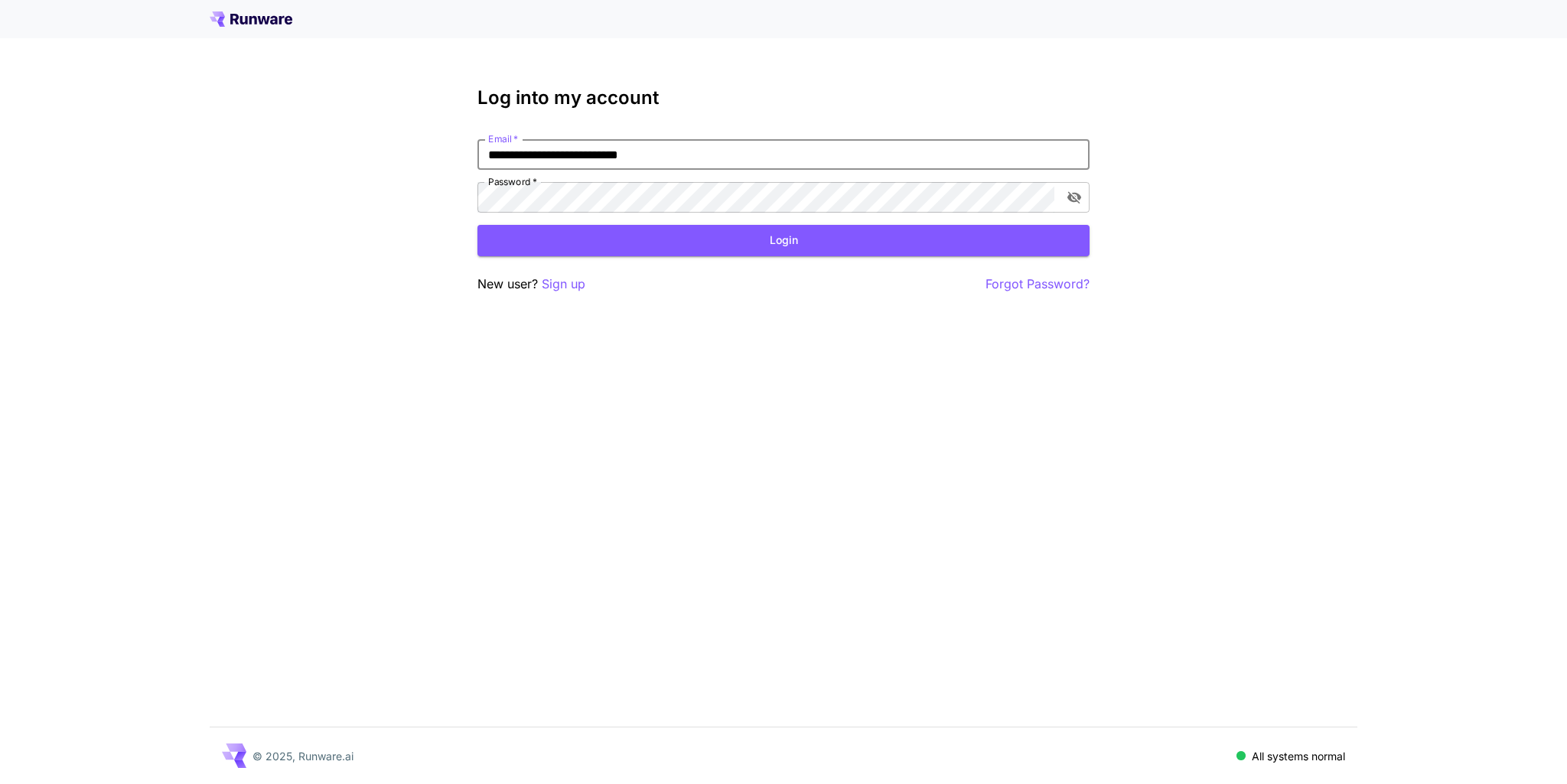 drag, startPoint x: 631, startPoint y: 151, endPoint x: 461, endPoint y: 168, distance: 170.84789 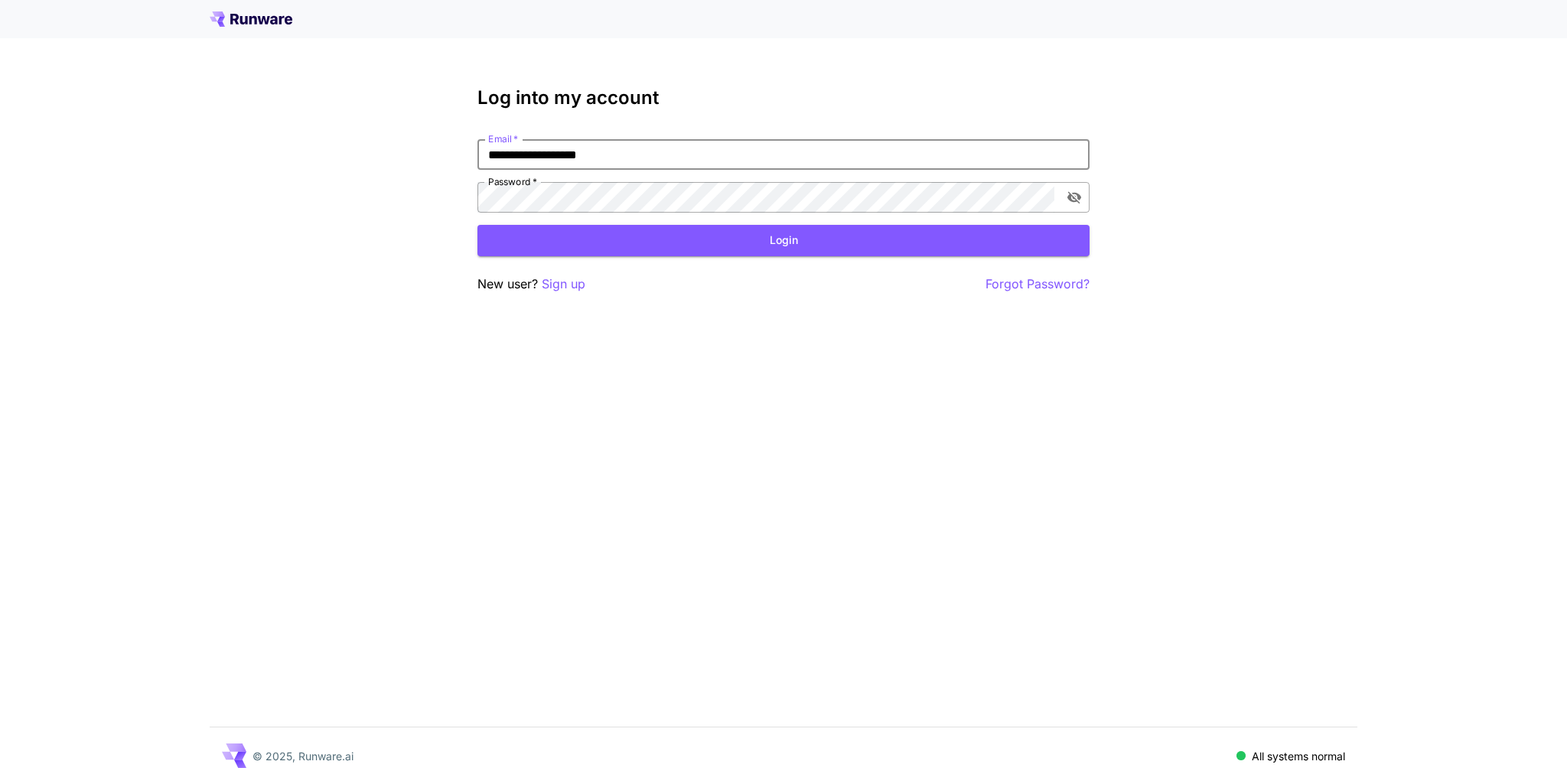 click 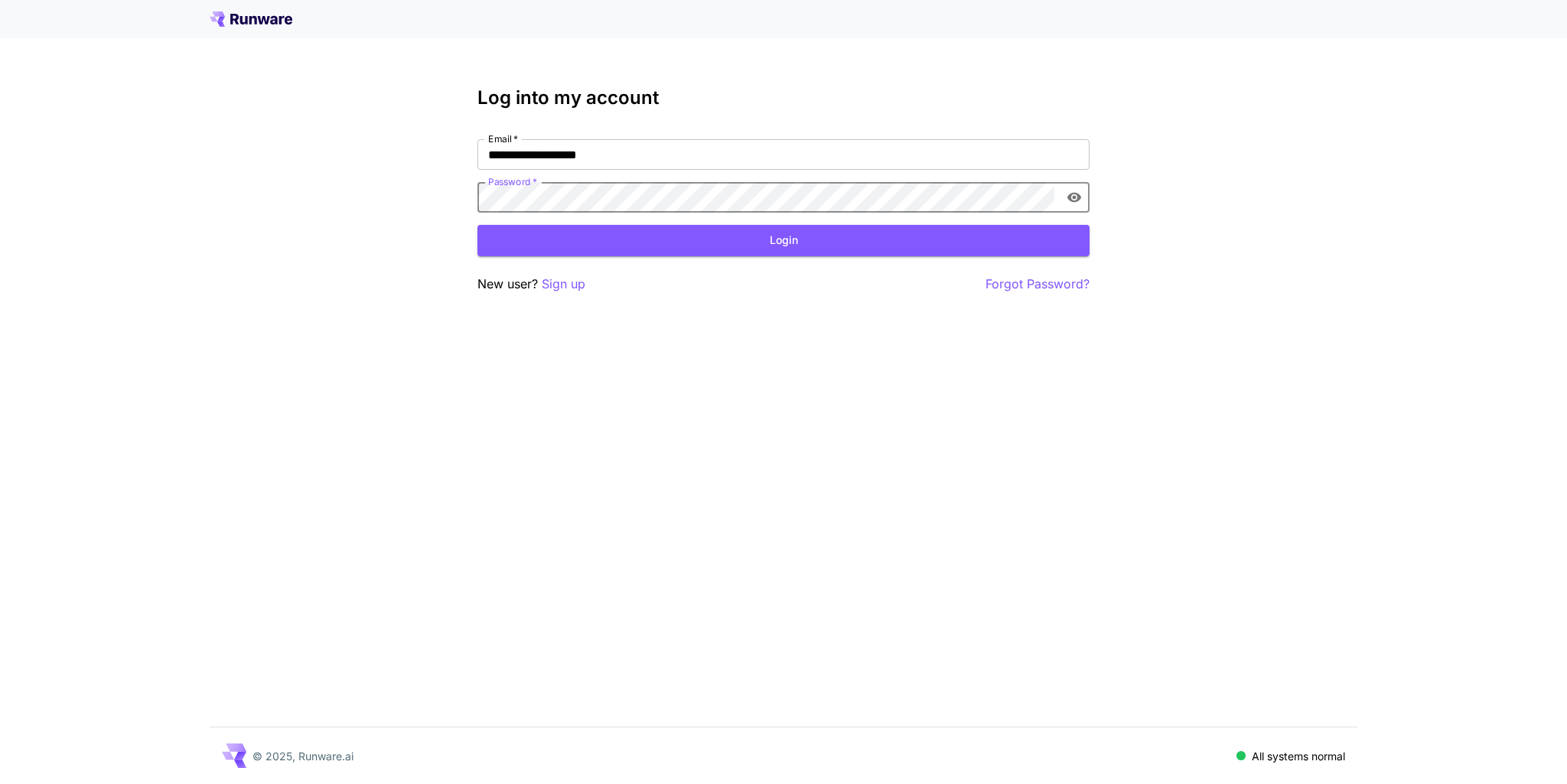 click on "**********" at bounding box center [784, 392] 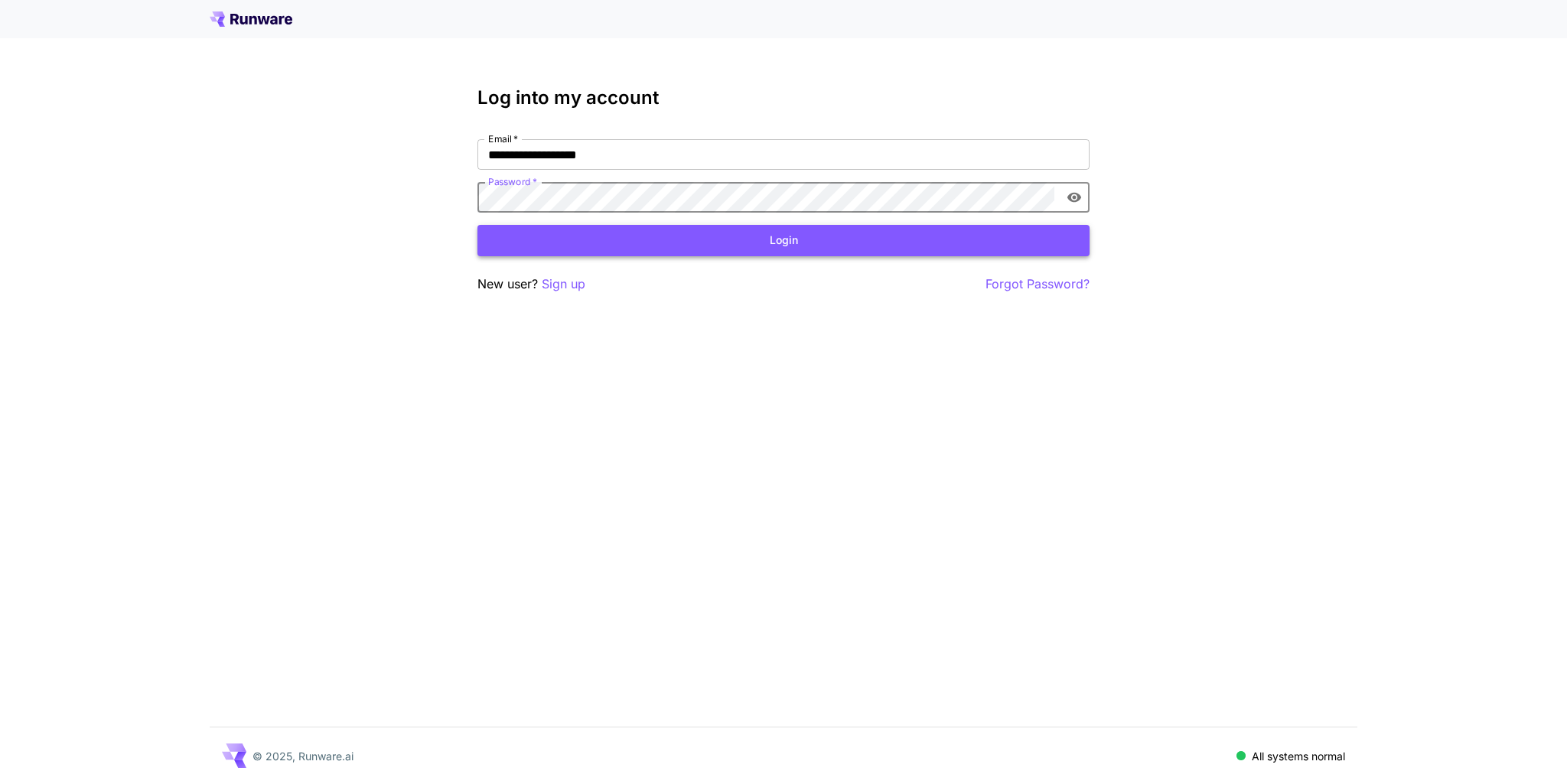 click on "Login" at bounding box center [784, 240] 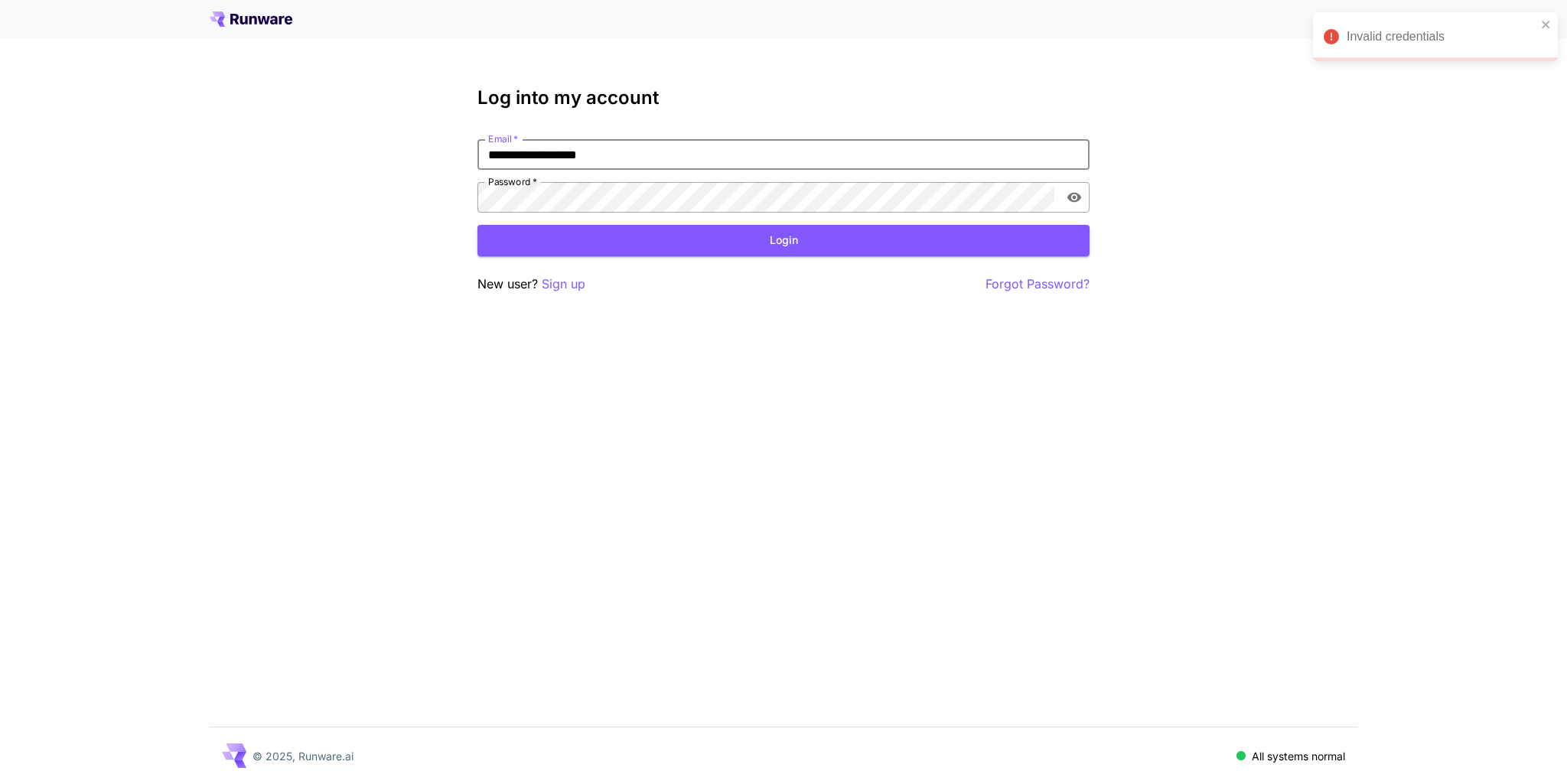 drag, startPoint x: 515, startPoint y: 156, endPoint x: 446, endPoint y: 158, distance: 69.02898 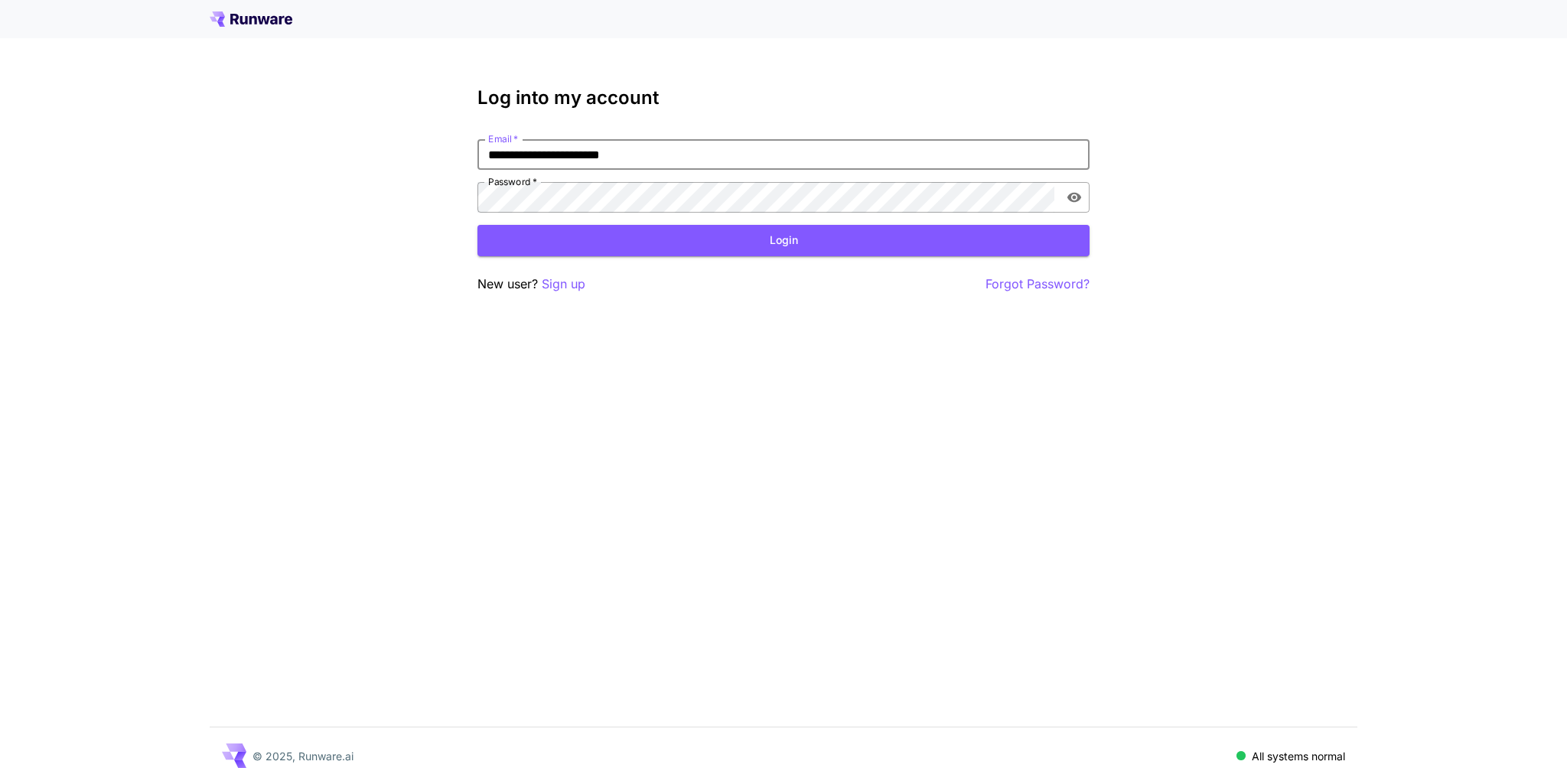 click on "**********" at bounding box center [784, 155] 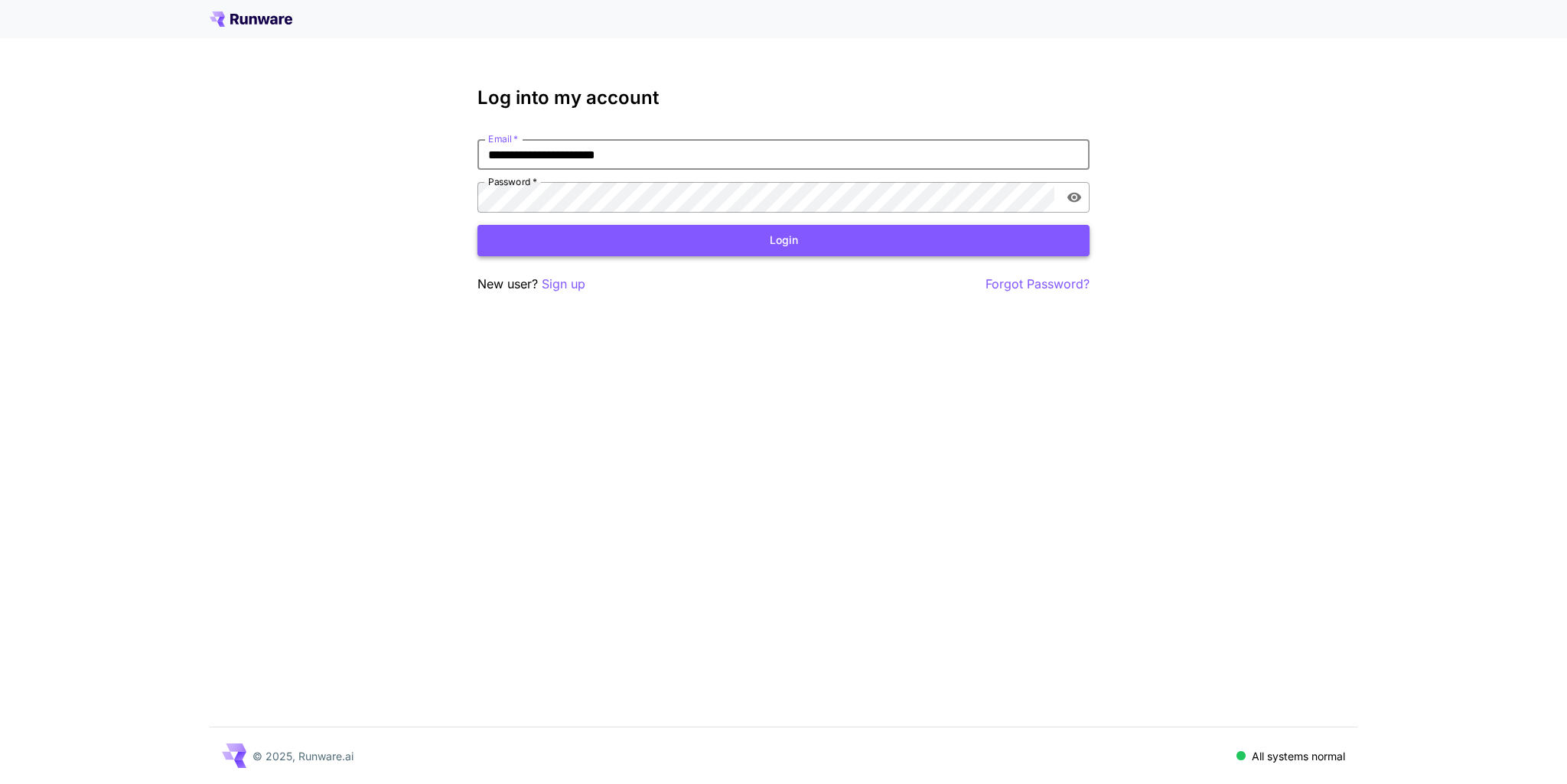 type on "**********" 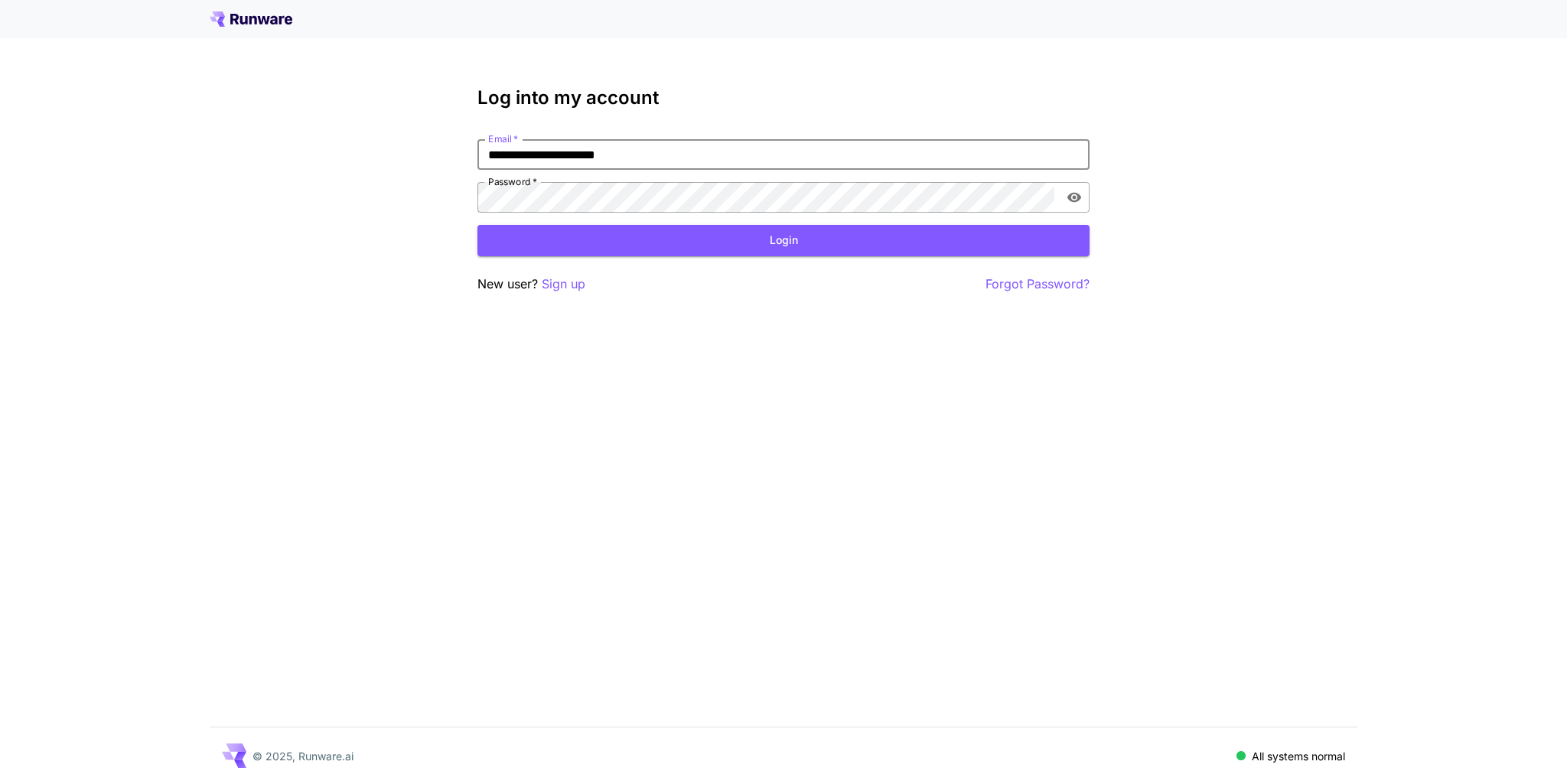 click on "Login" at bounding box center (784, 240) 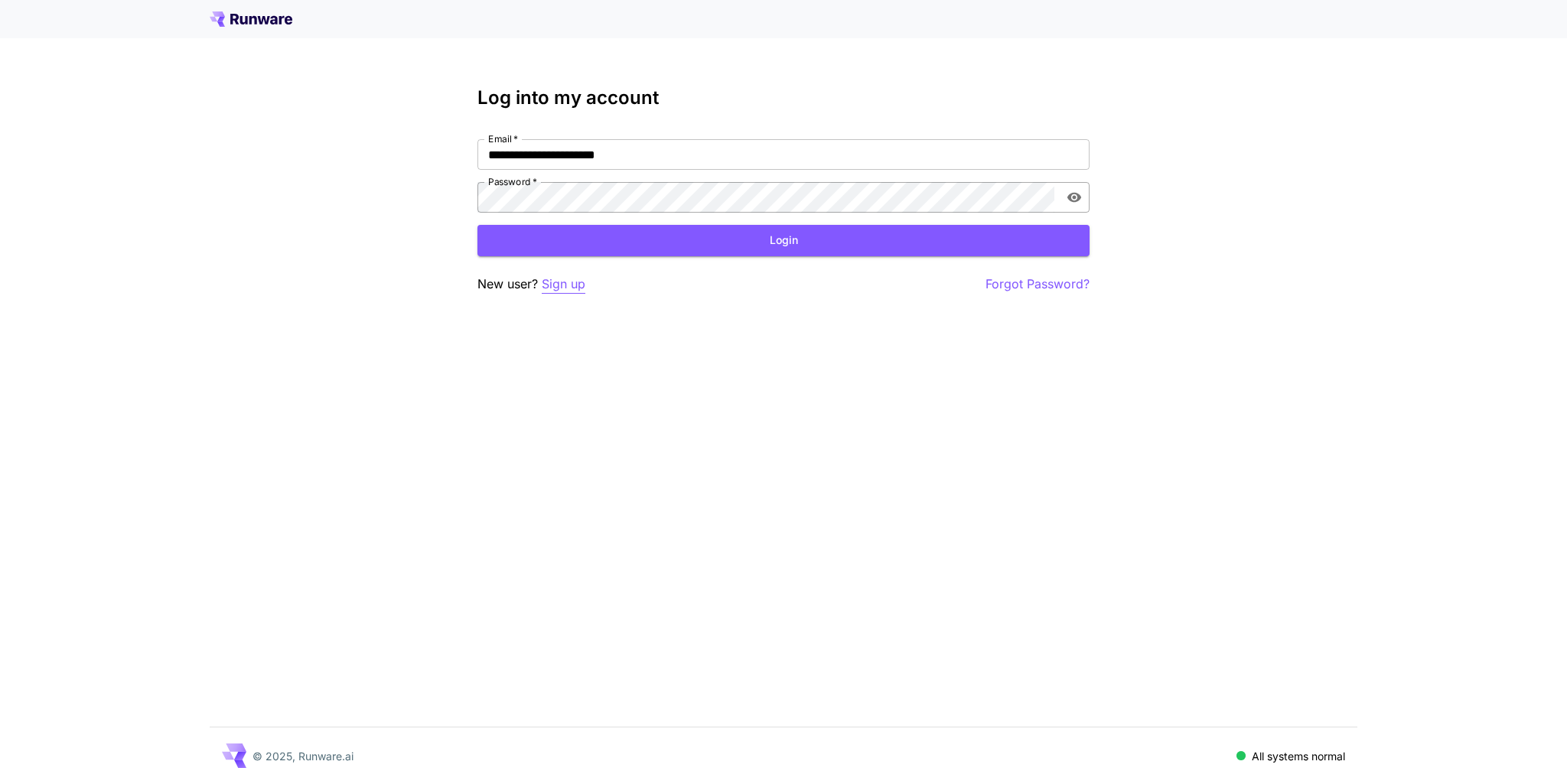 click on "Sign up" at bounding box center (563, 284) 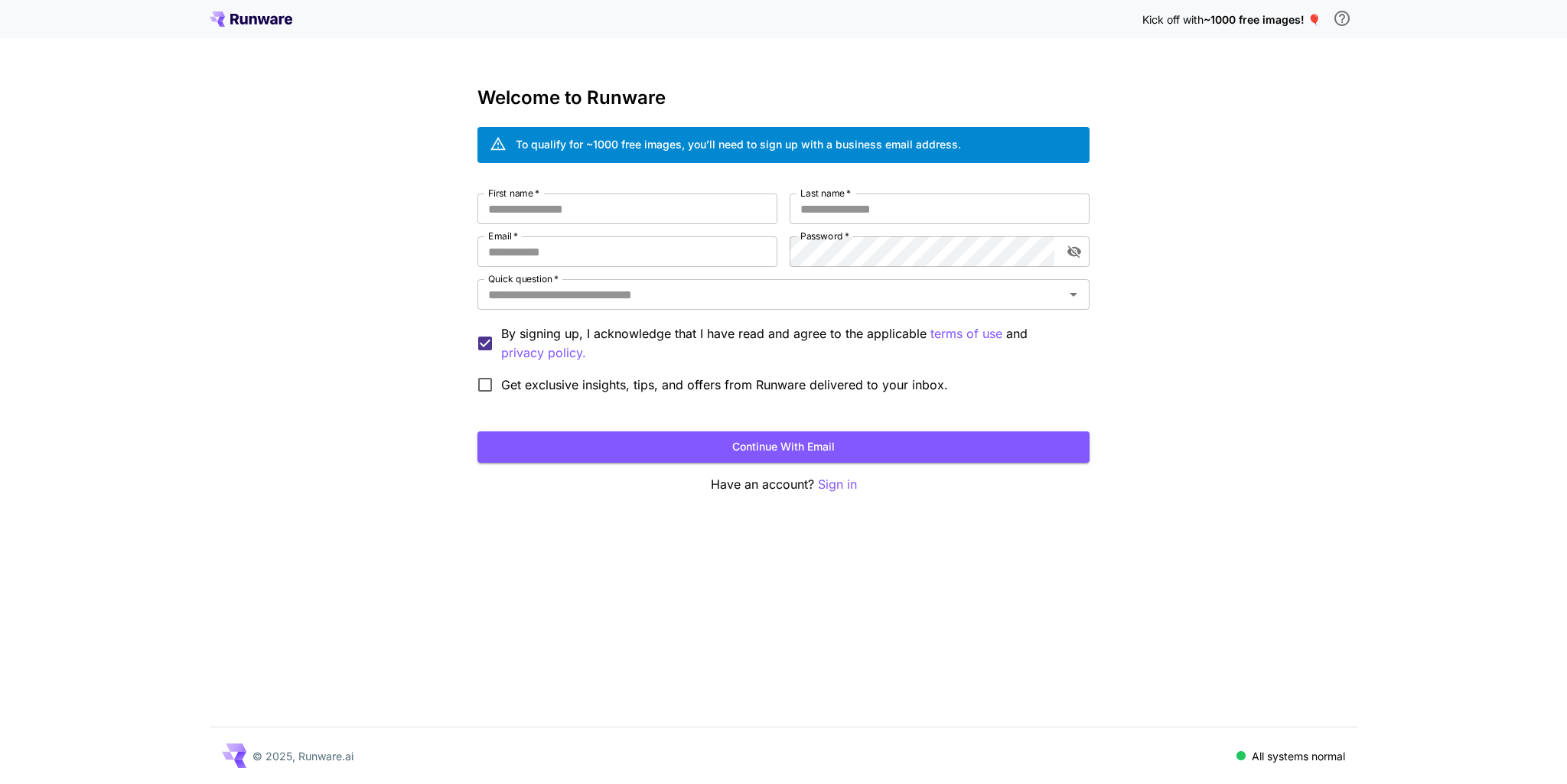 type on "**********" 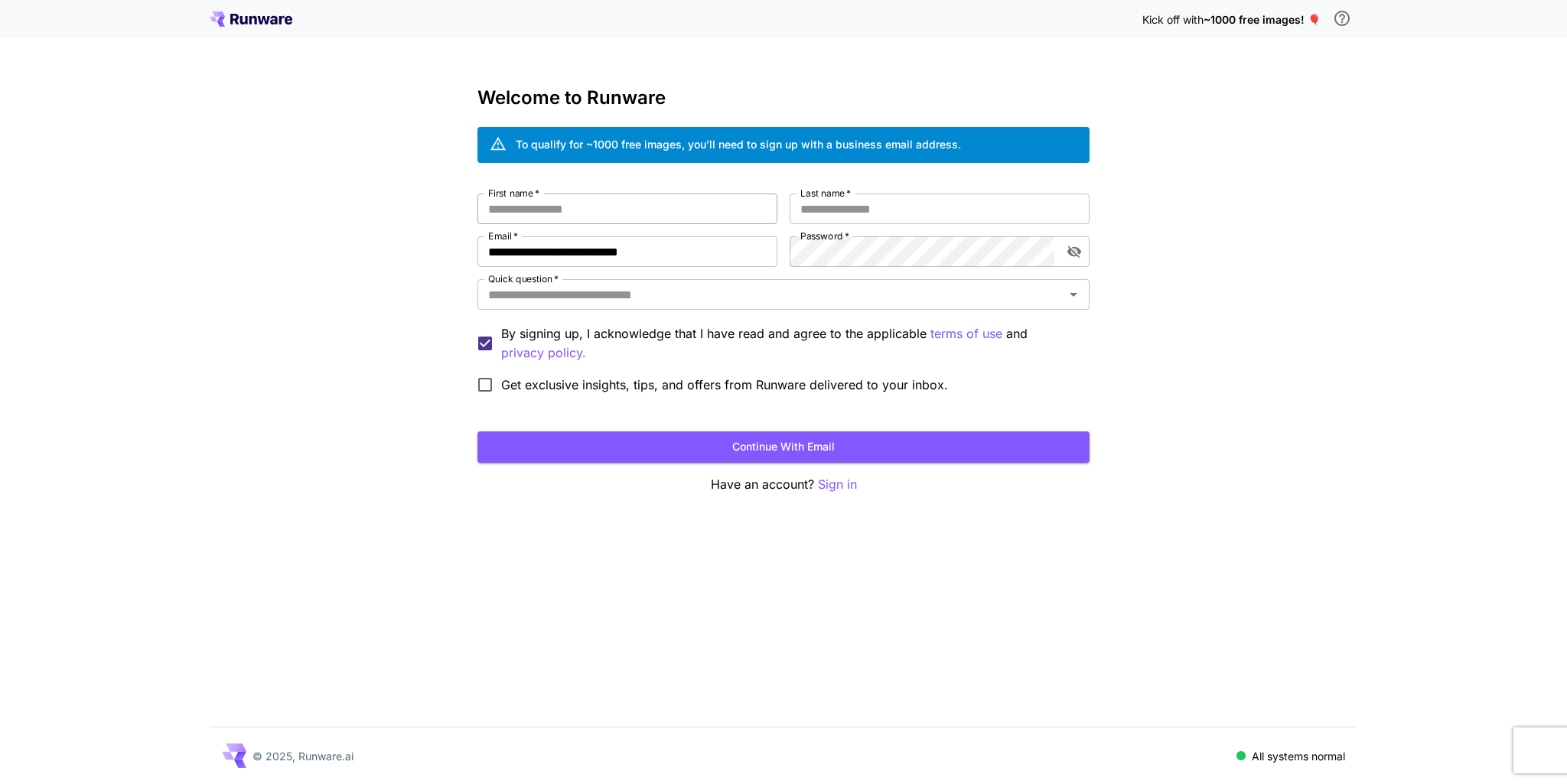 click on "First name   *" at bounding box center (627, 209) 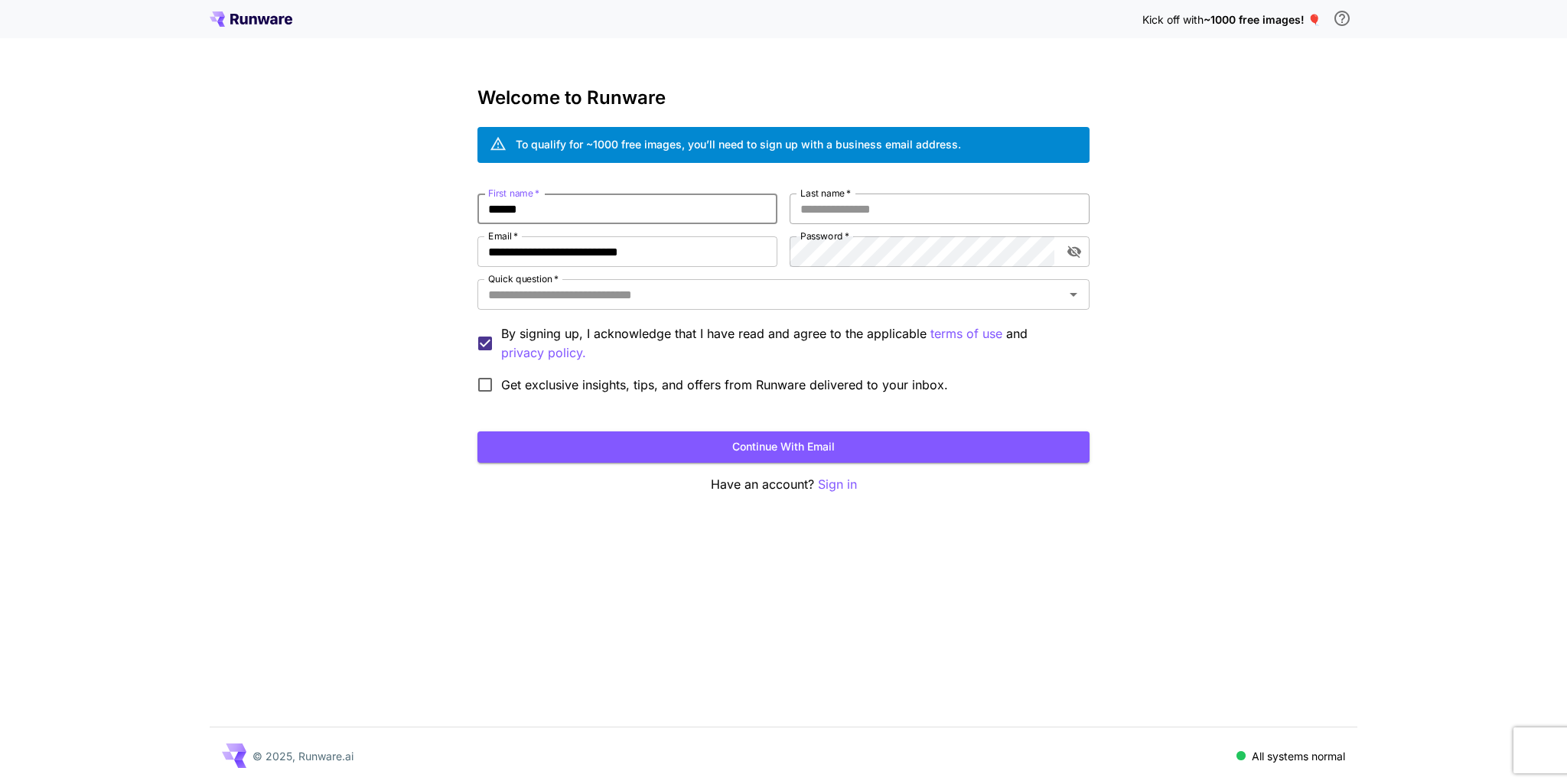 type on "******" 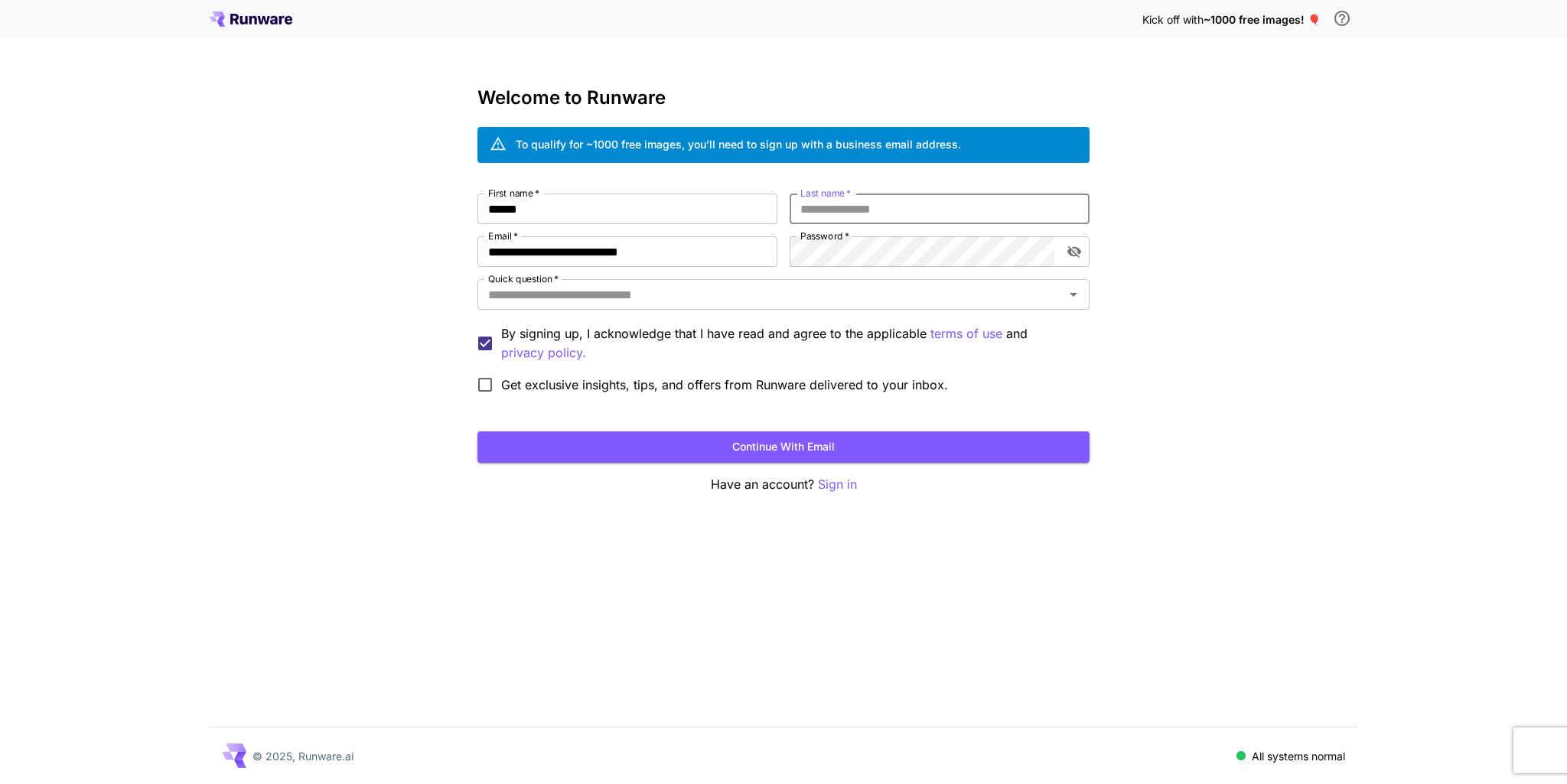 click on "Last name   *" at bounding box center (940, 209) 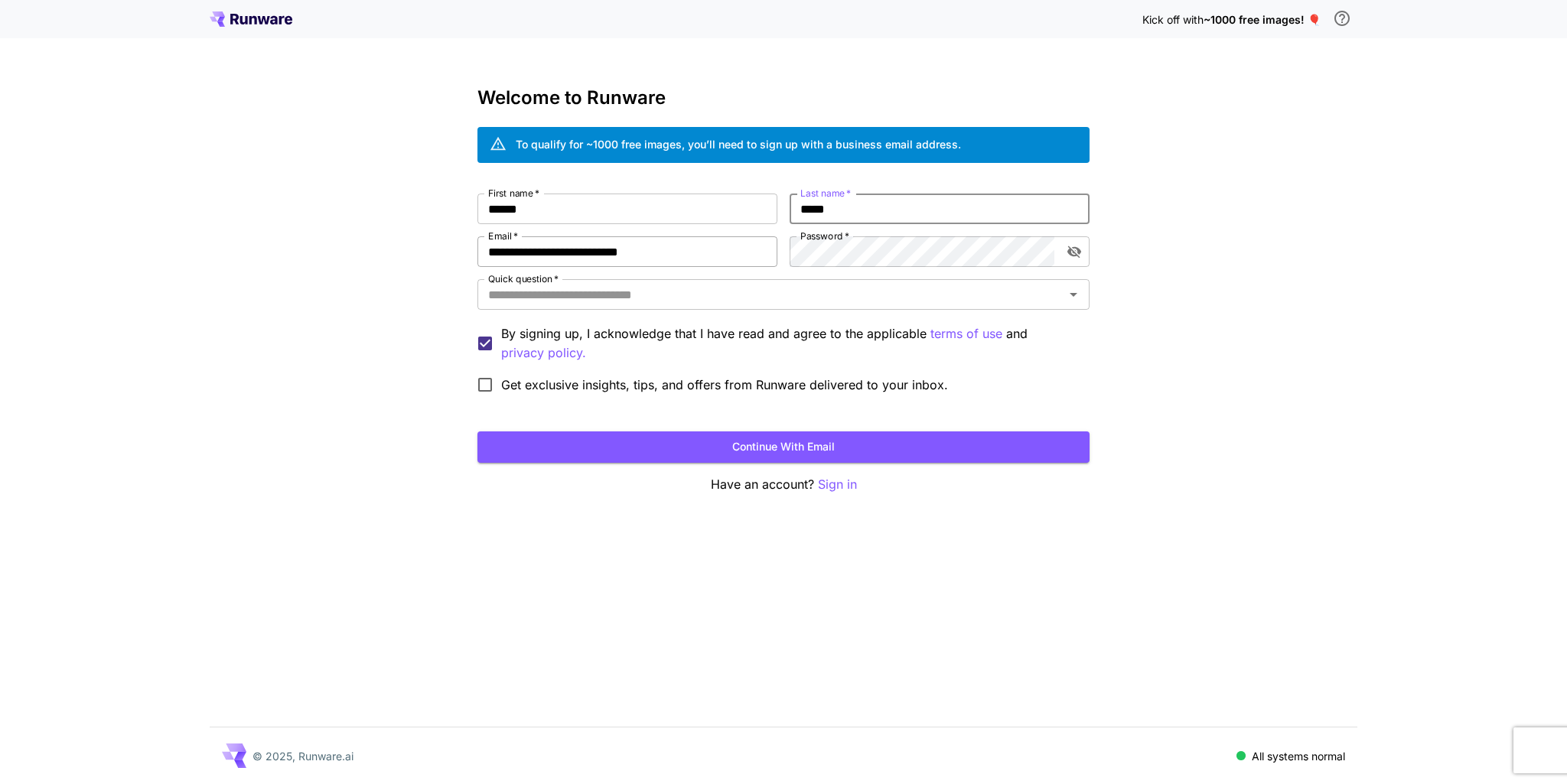 type on "*****" 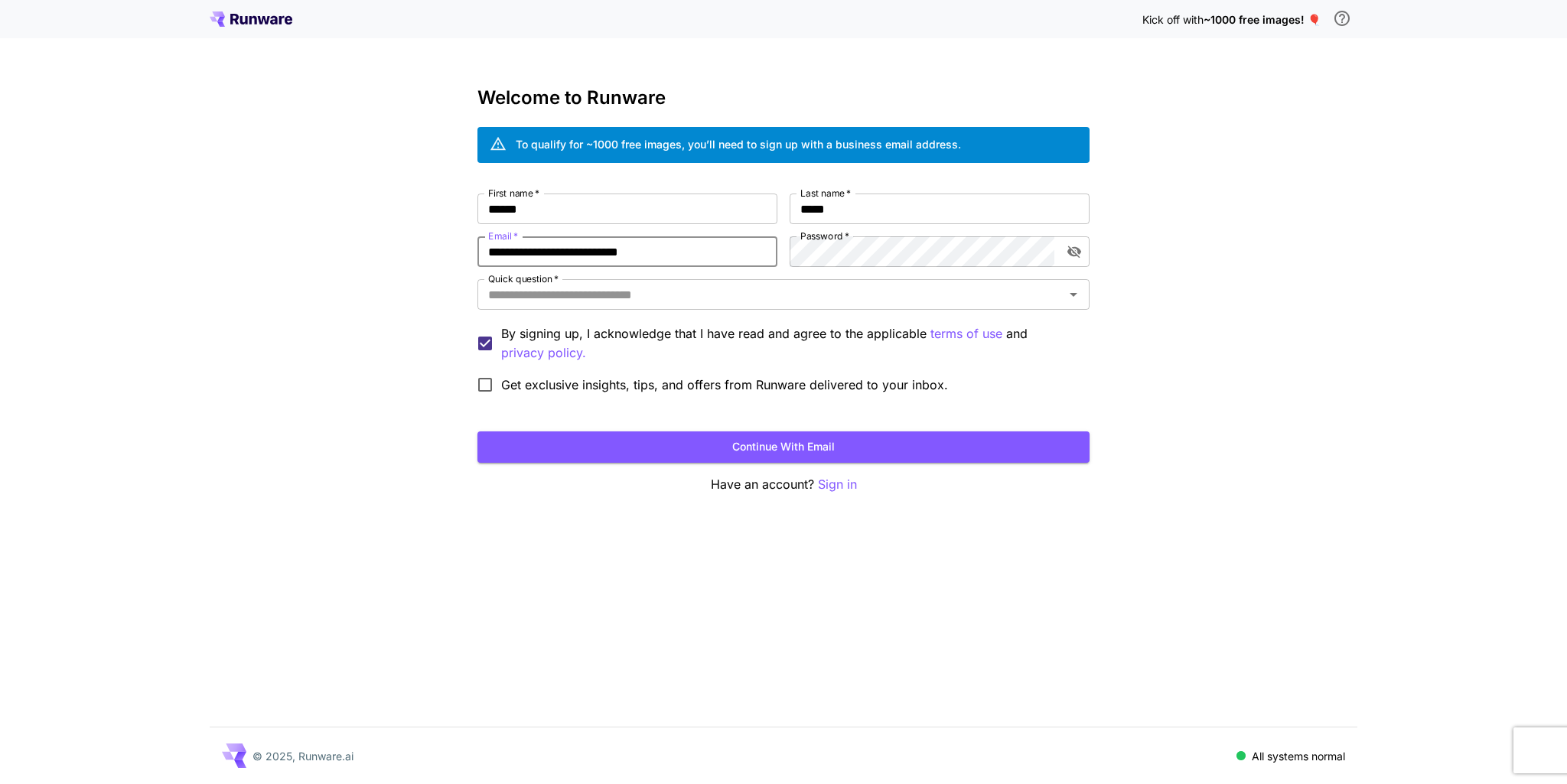drag, startPoint x: 682, startPoint y: 254, endPoint x: 362, endPoint y: 264, distance: 320.15621 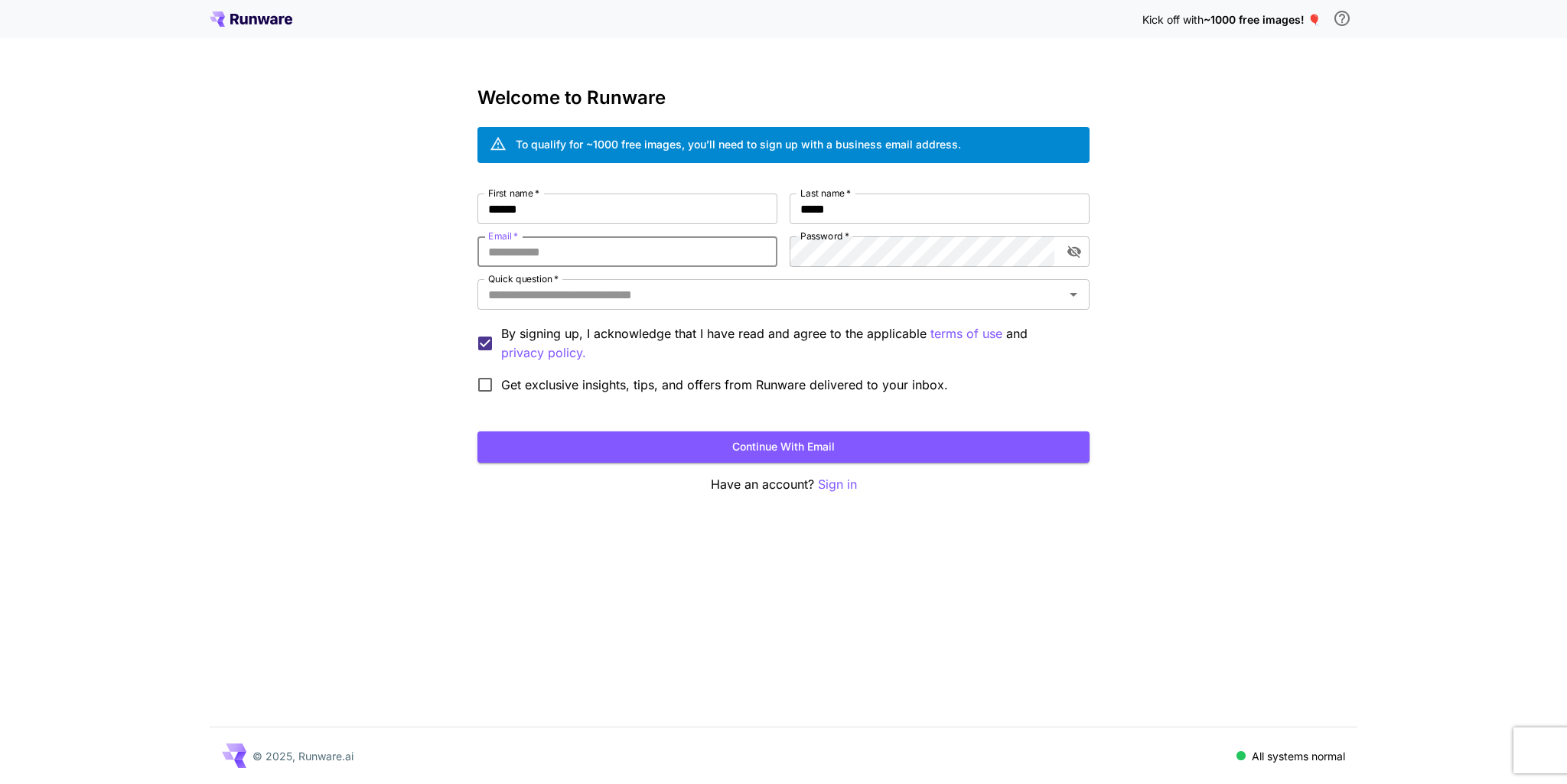 paste on "**********" 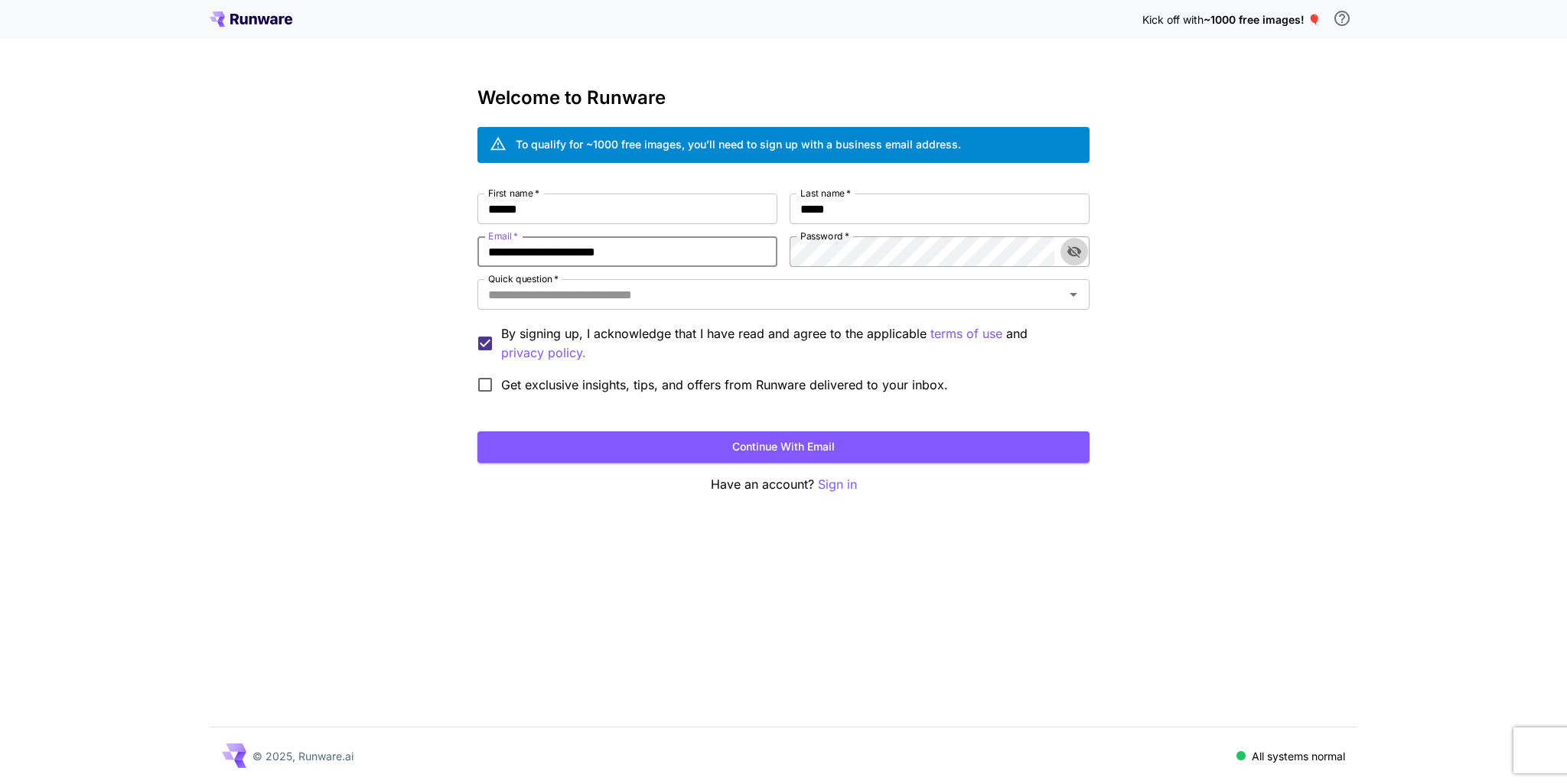 click 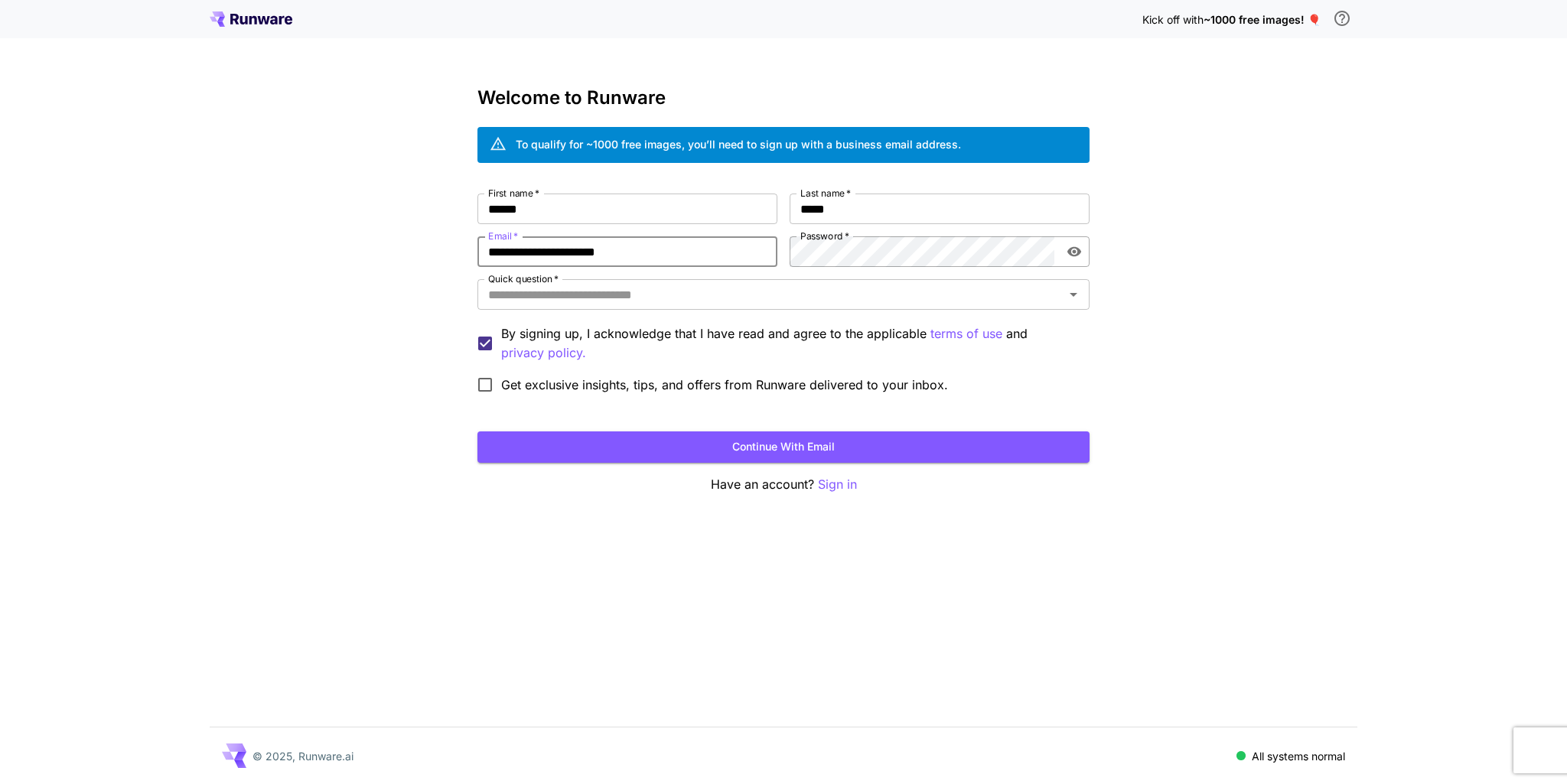 type on "**********" 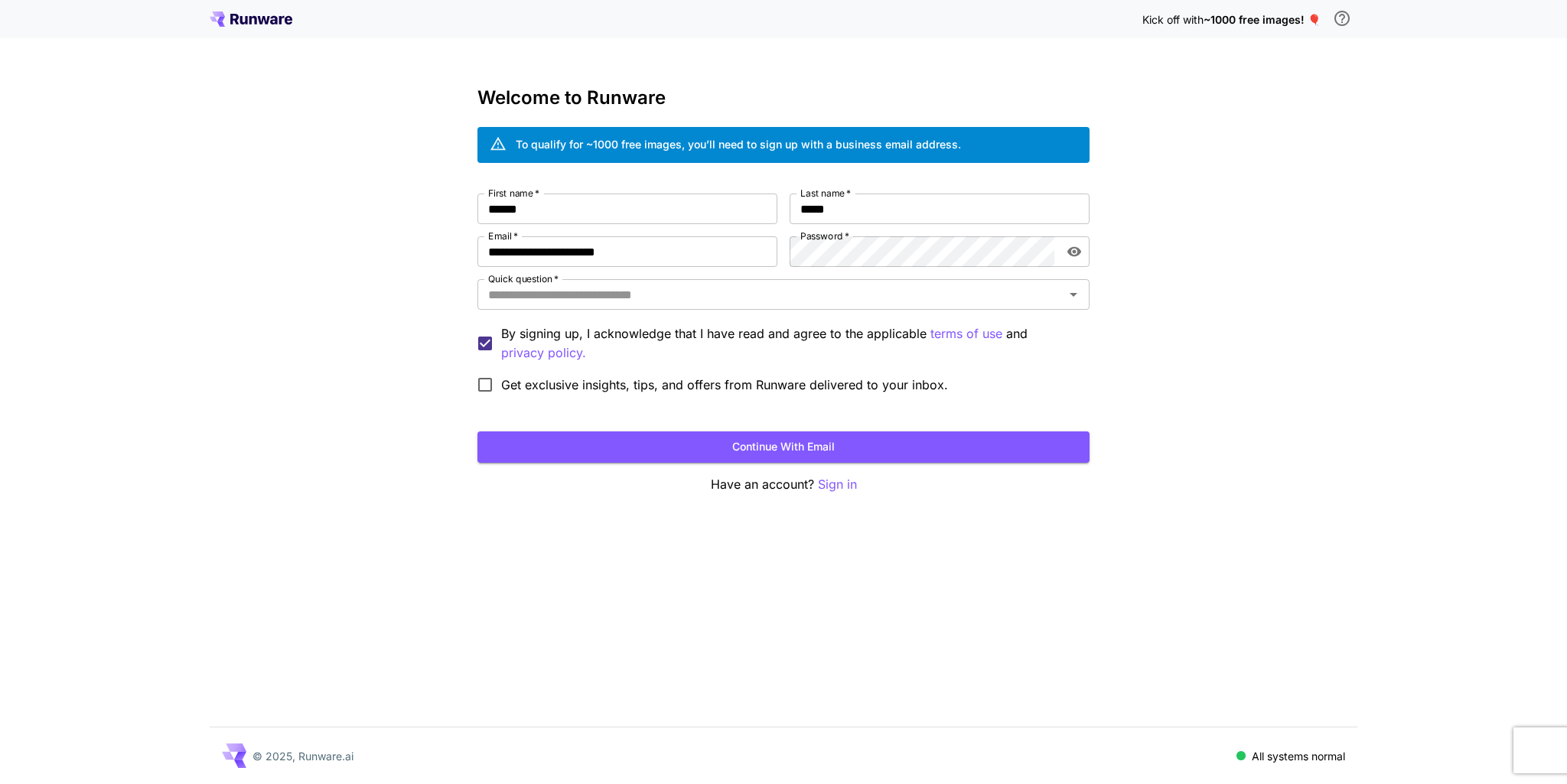 click on "**********" at bounding box center [784, 392] 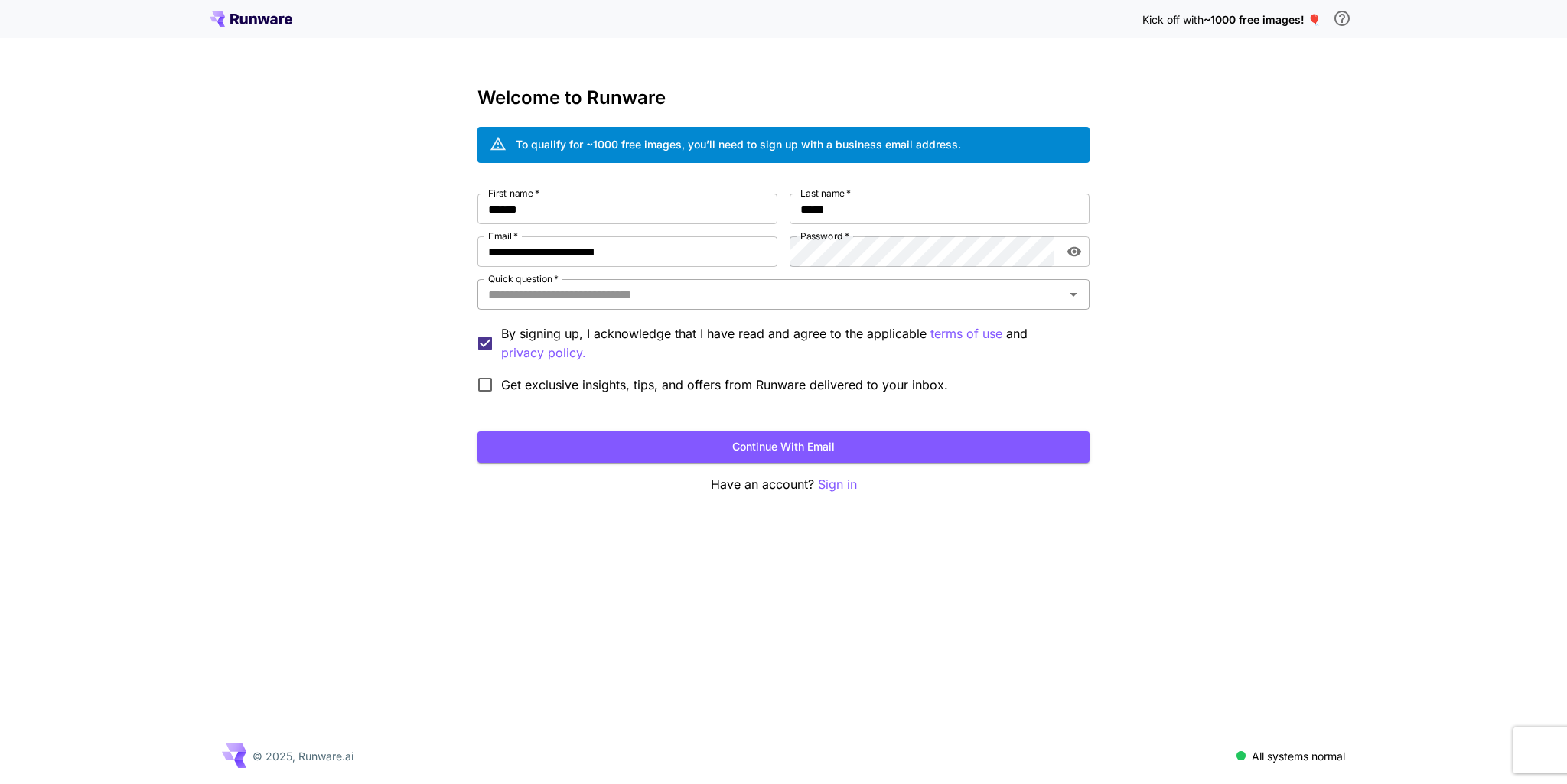 click on "Quick question   *" at bounding box center [770, 294] 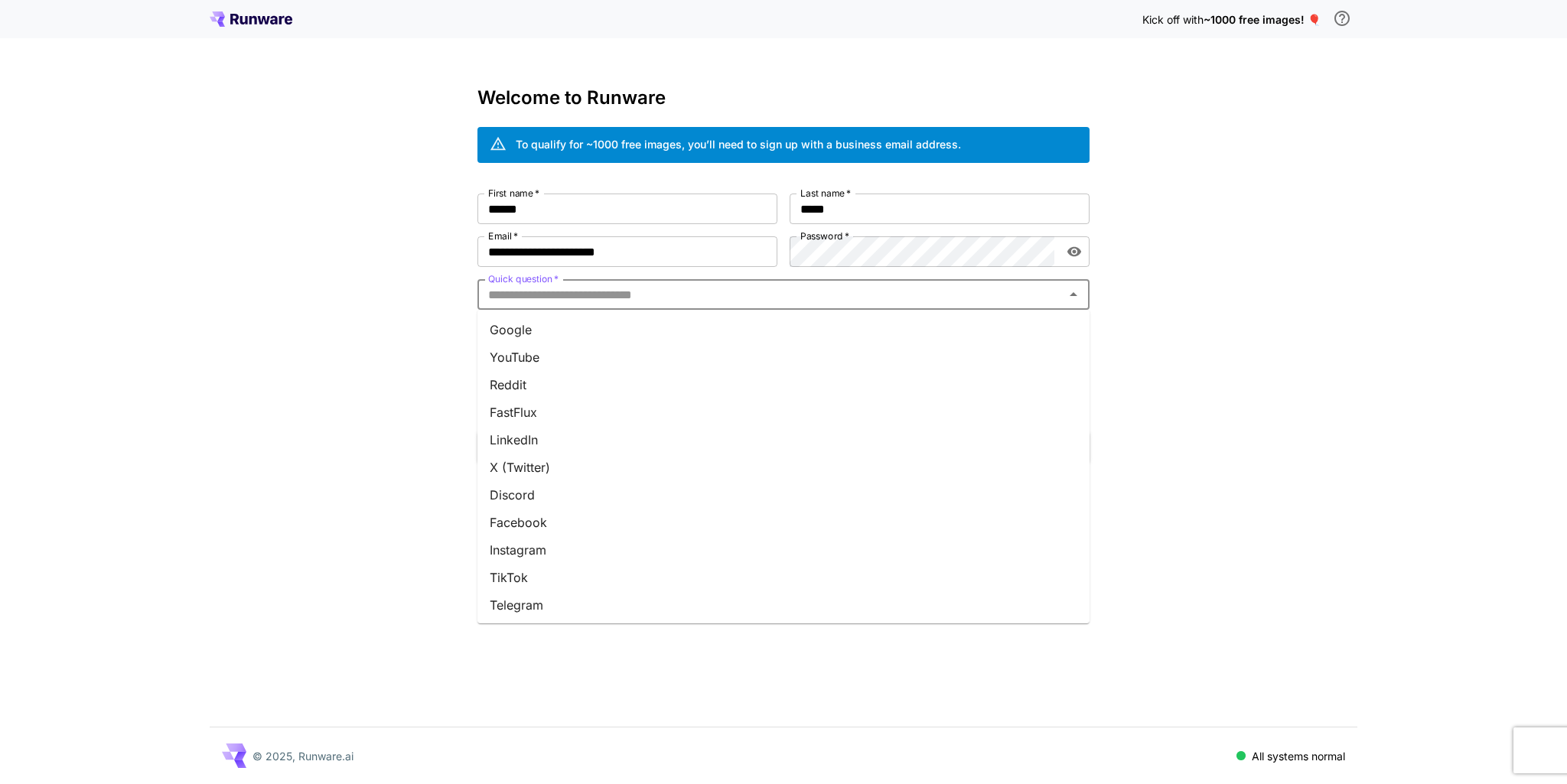 click on "YouTube" at bounding box center [784, 357] 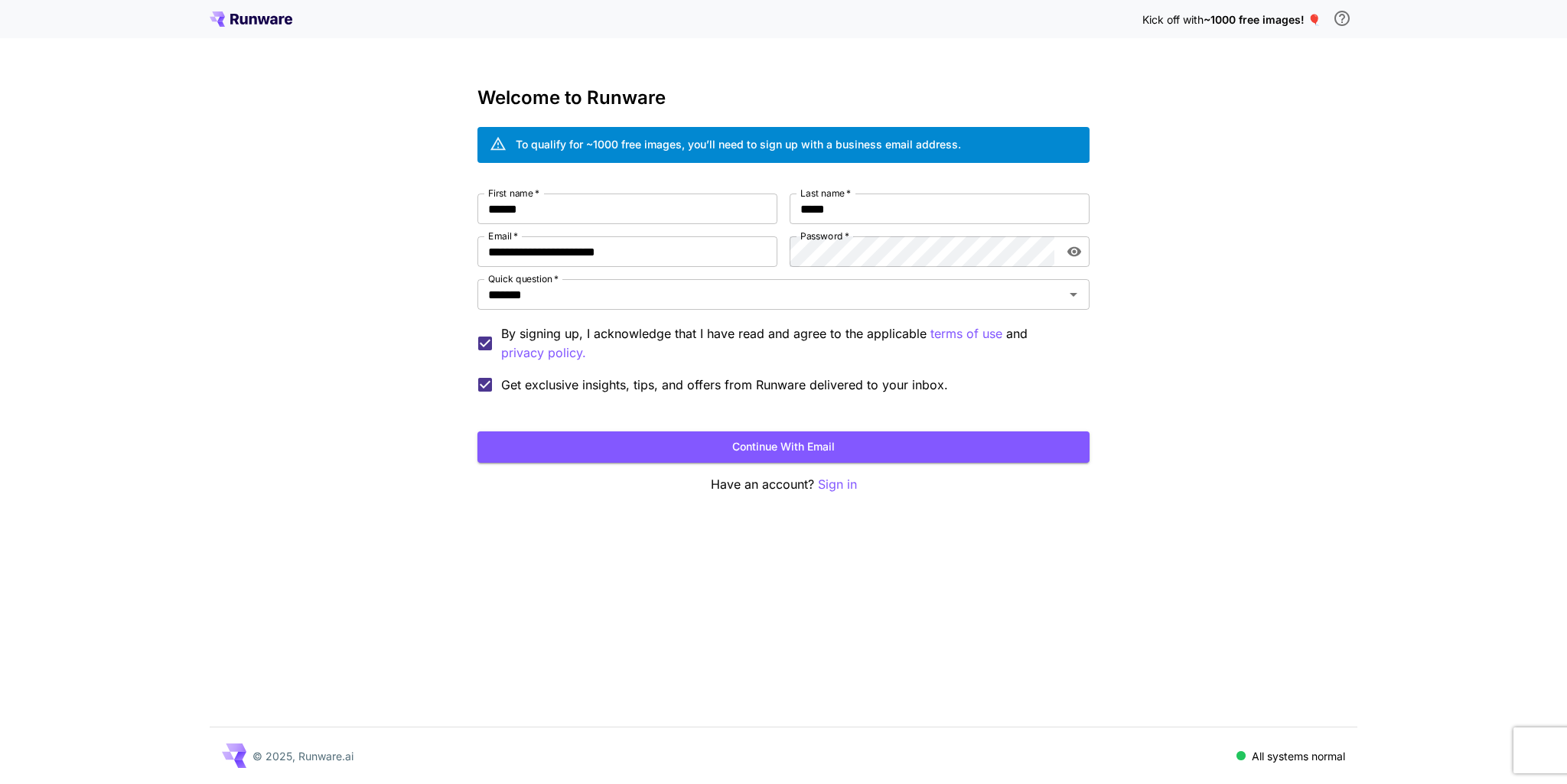click on "Get exclusive insights, tips, and offers from Runware delivered to your inbox." at bounding box center (725, 385) 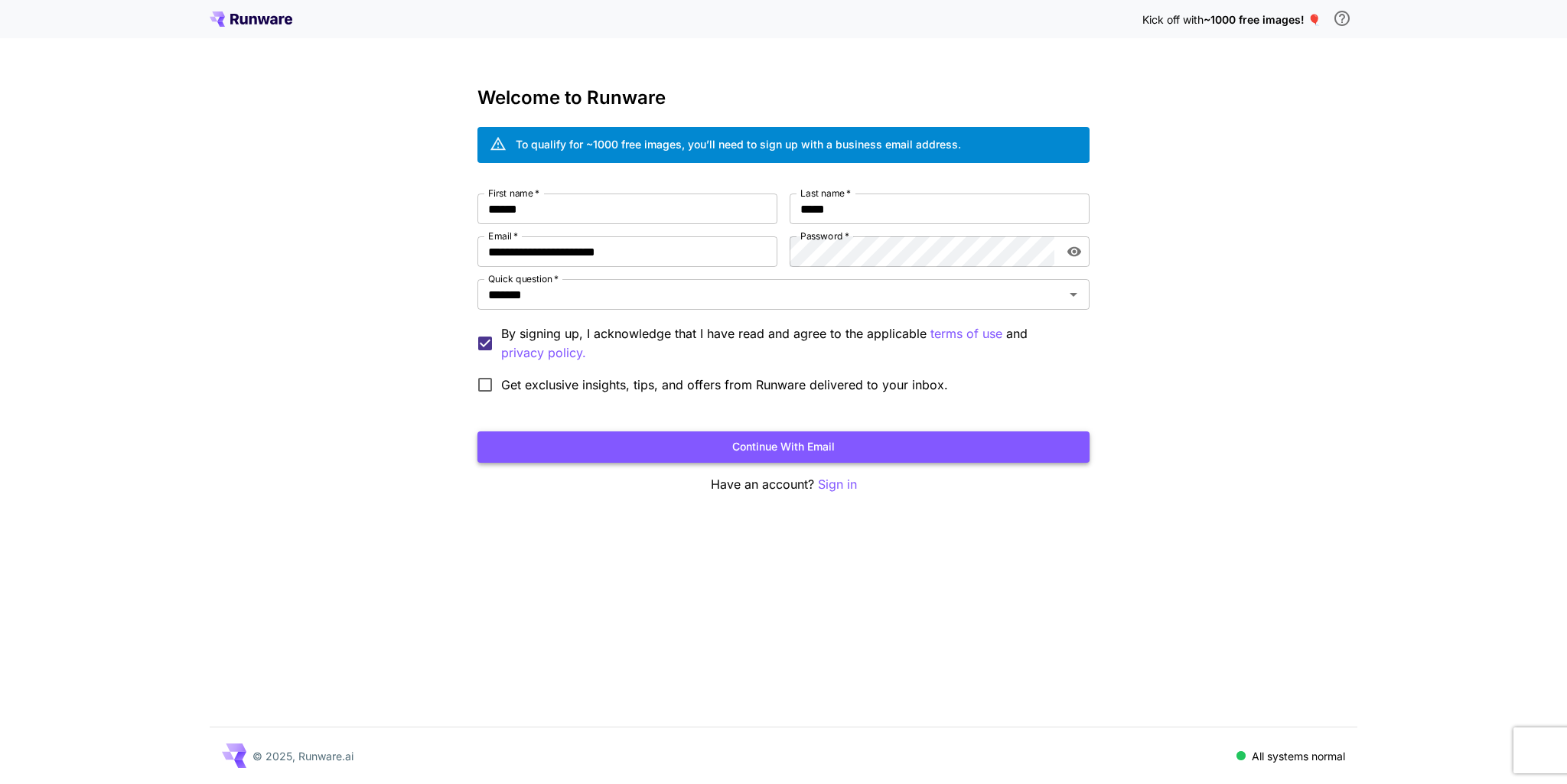 click on "Continue with email" at bounding box center [784, 447] 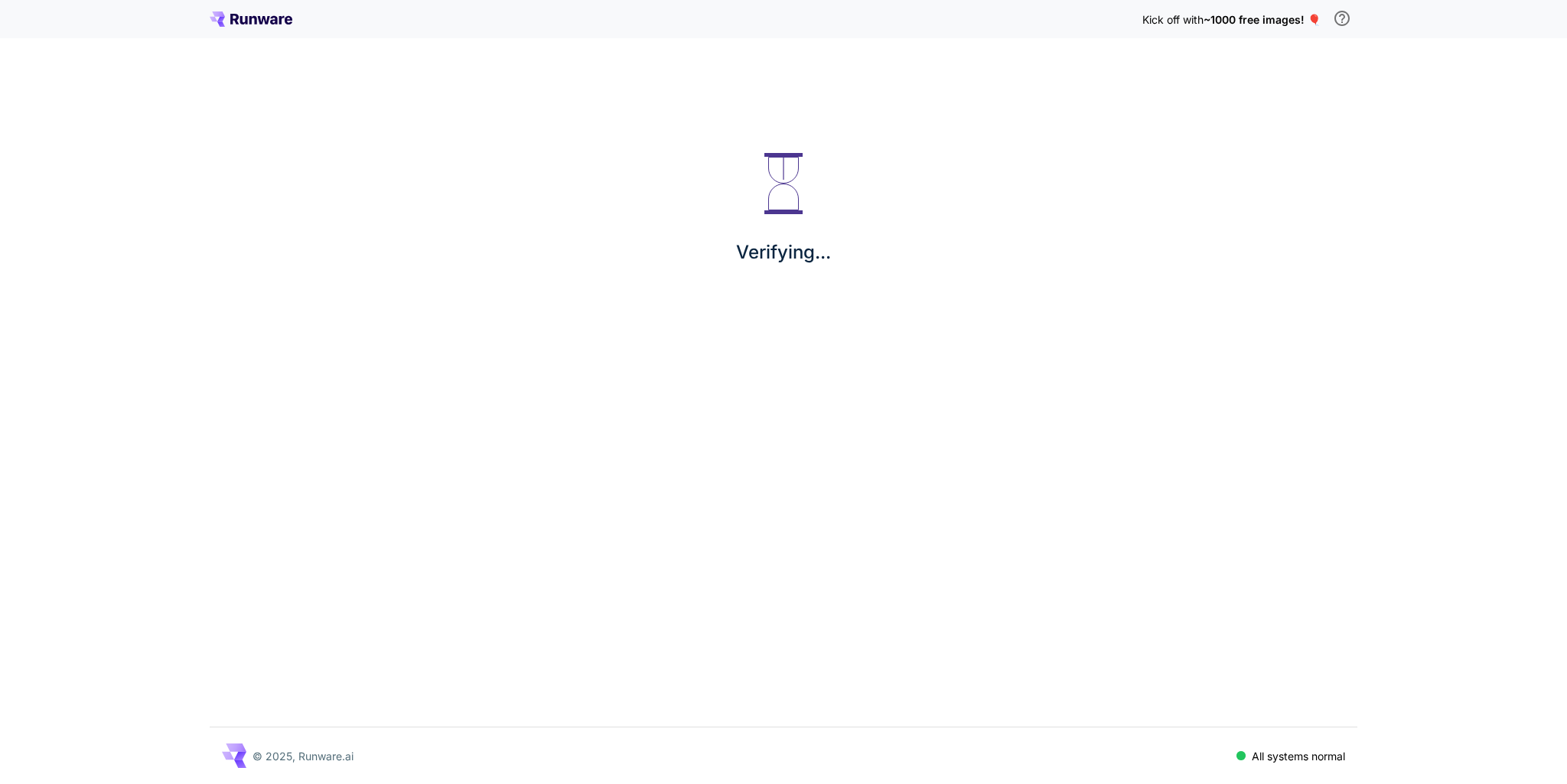 scroll, scrollTop: 0, scrollLeft: 0, axis: both 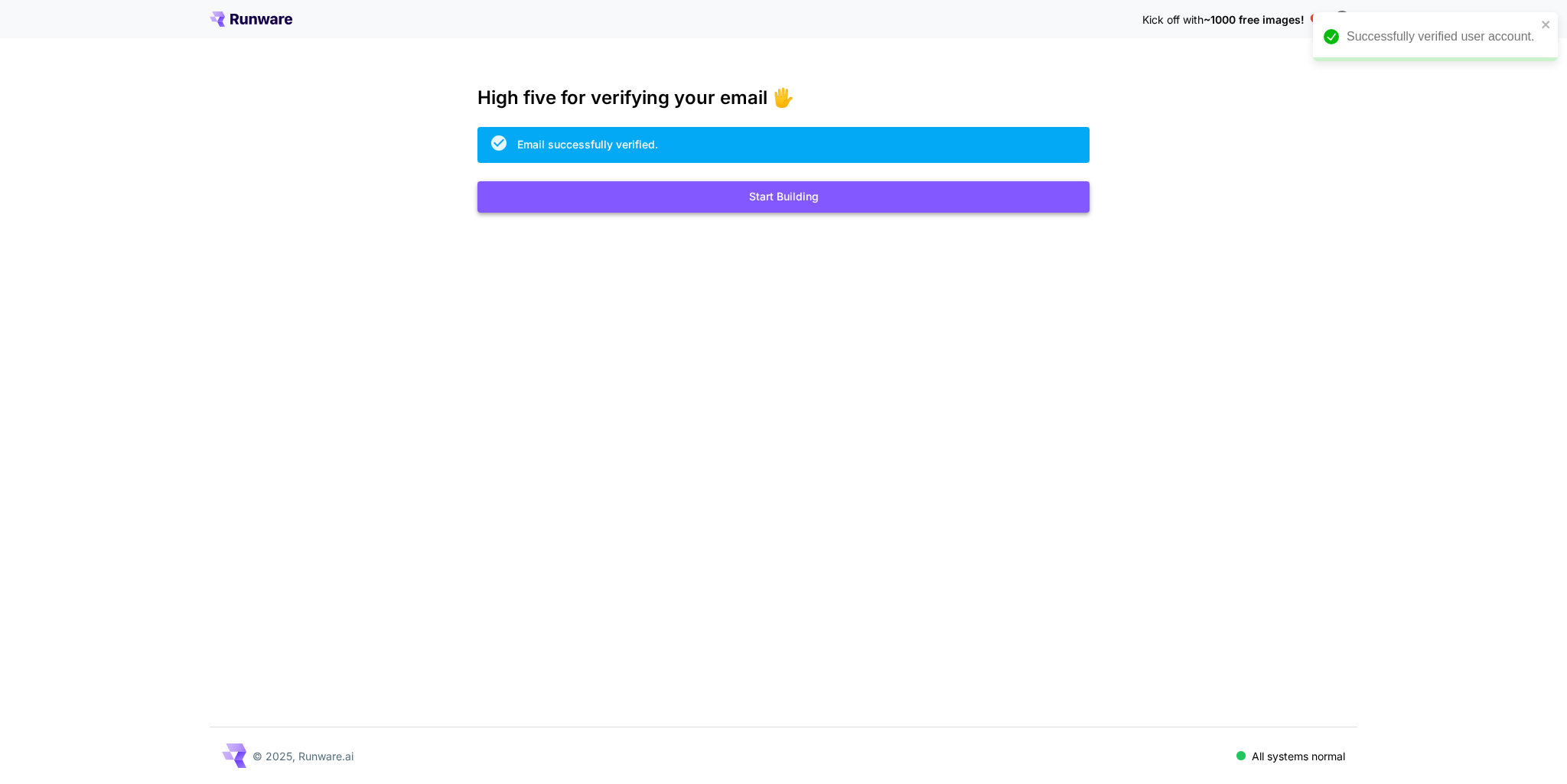 click on "Start Building" at bounding box center [784, 197] 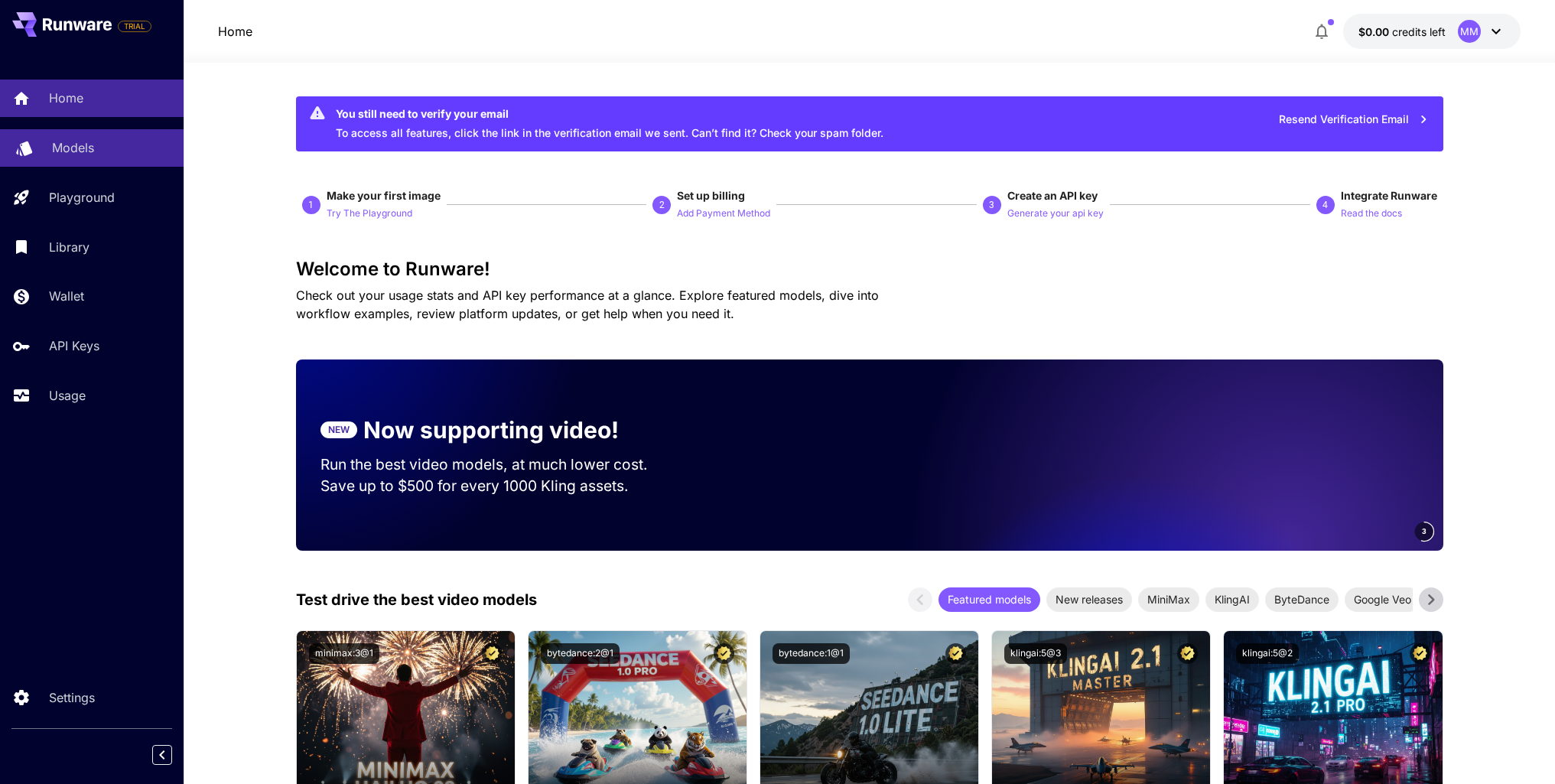 click on "Models" at bounding box center [73, 148] 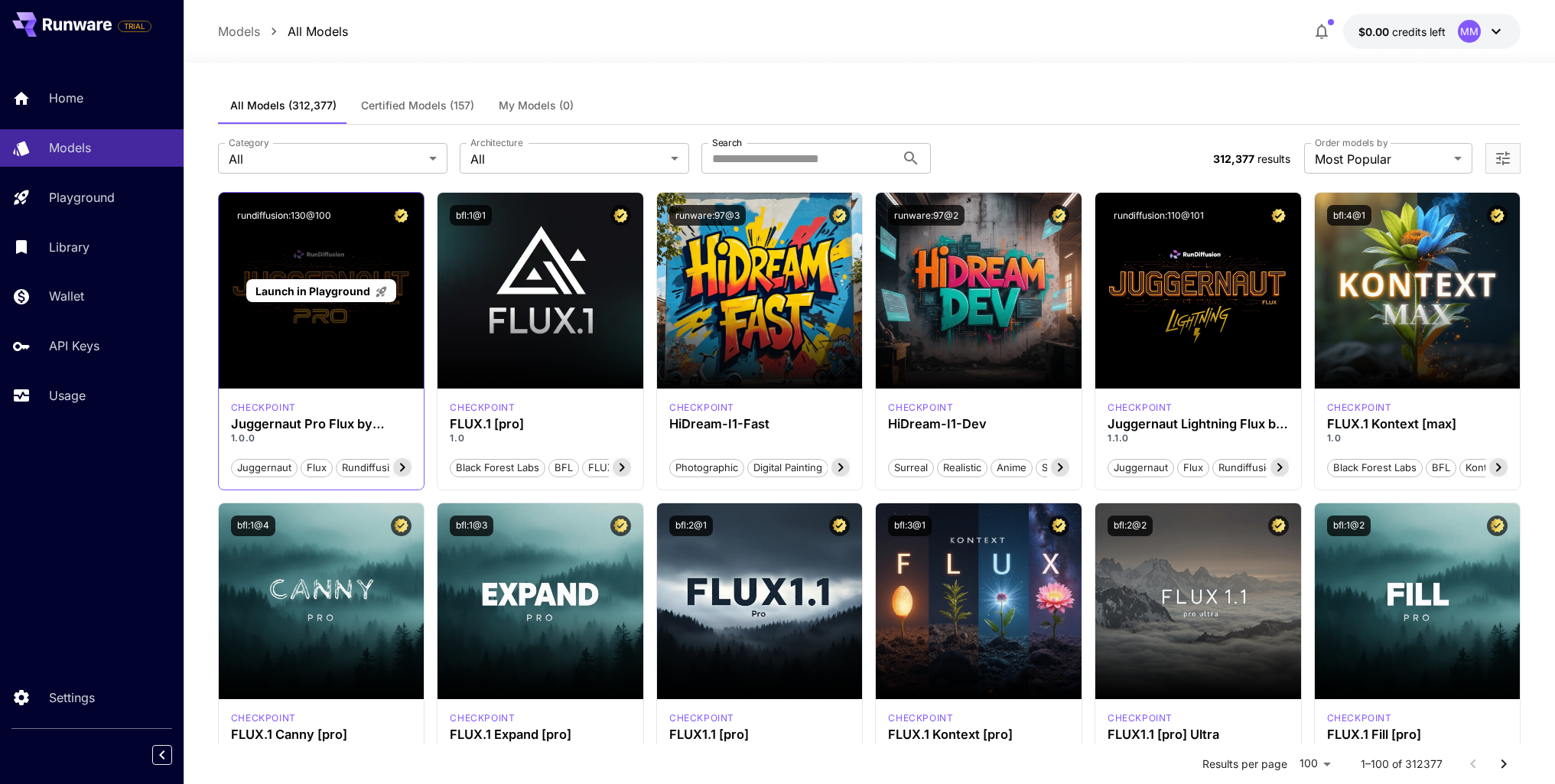 click on "Launch in Playground" at bounding box center [321, 291] 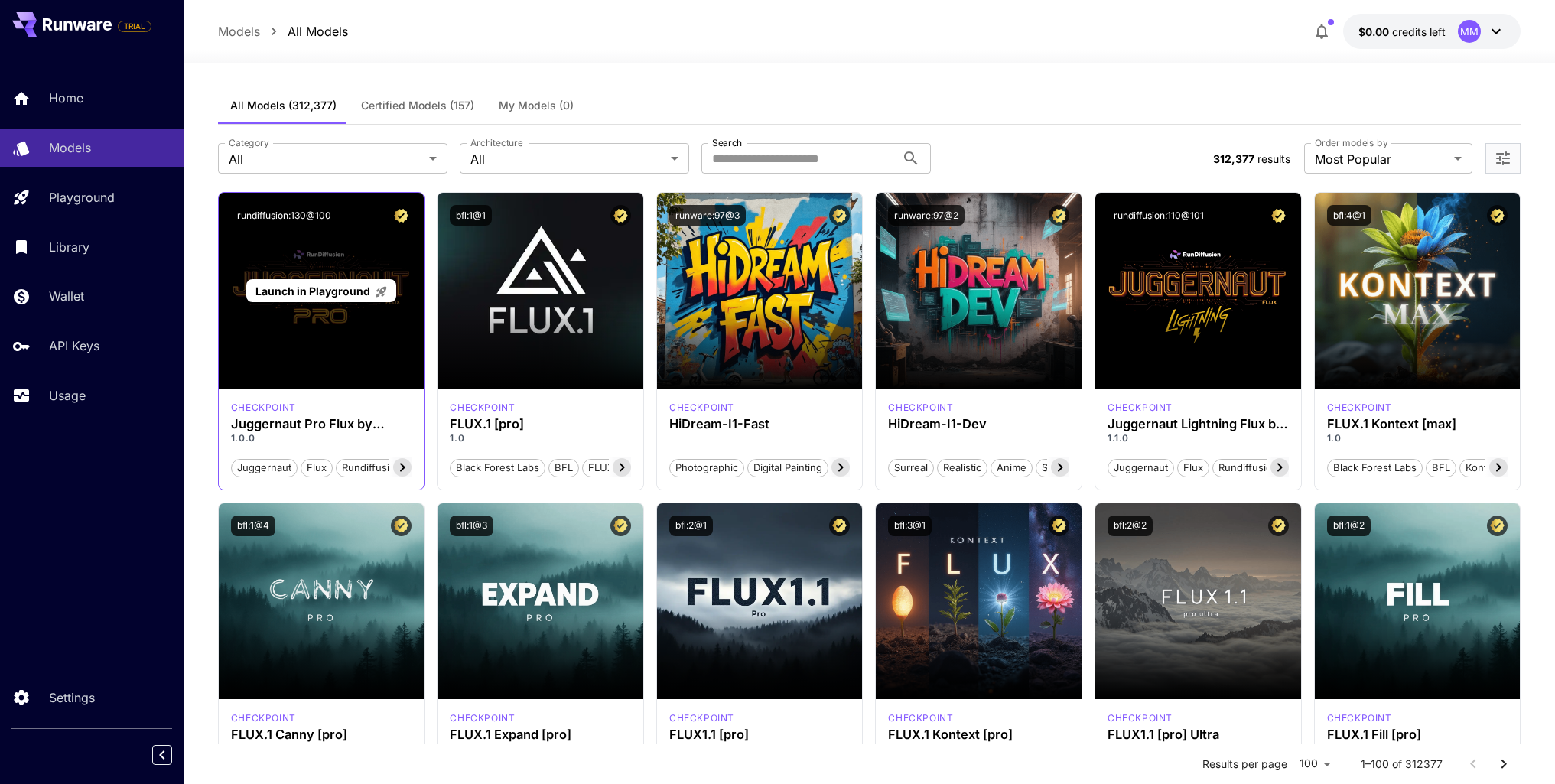 click on "Launch in Playground" at bounding box center [313, 291] 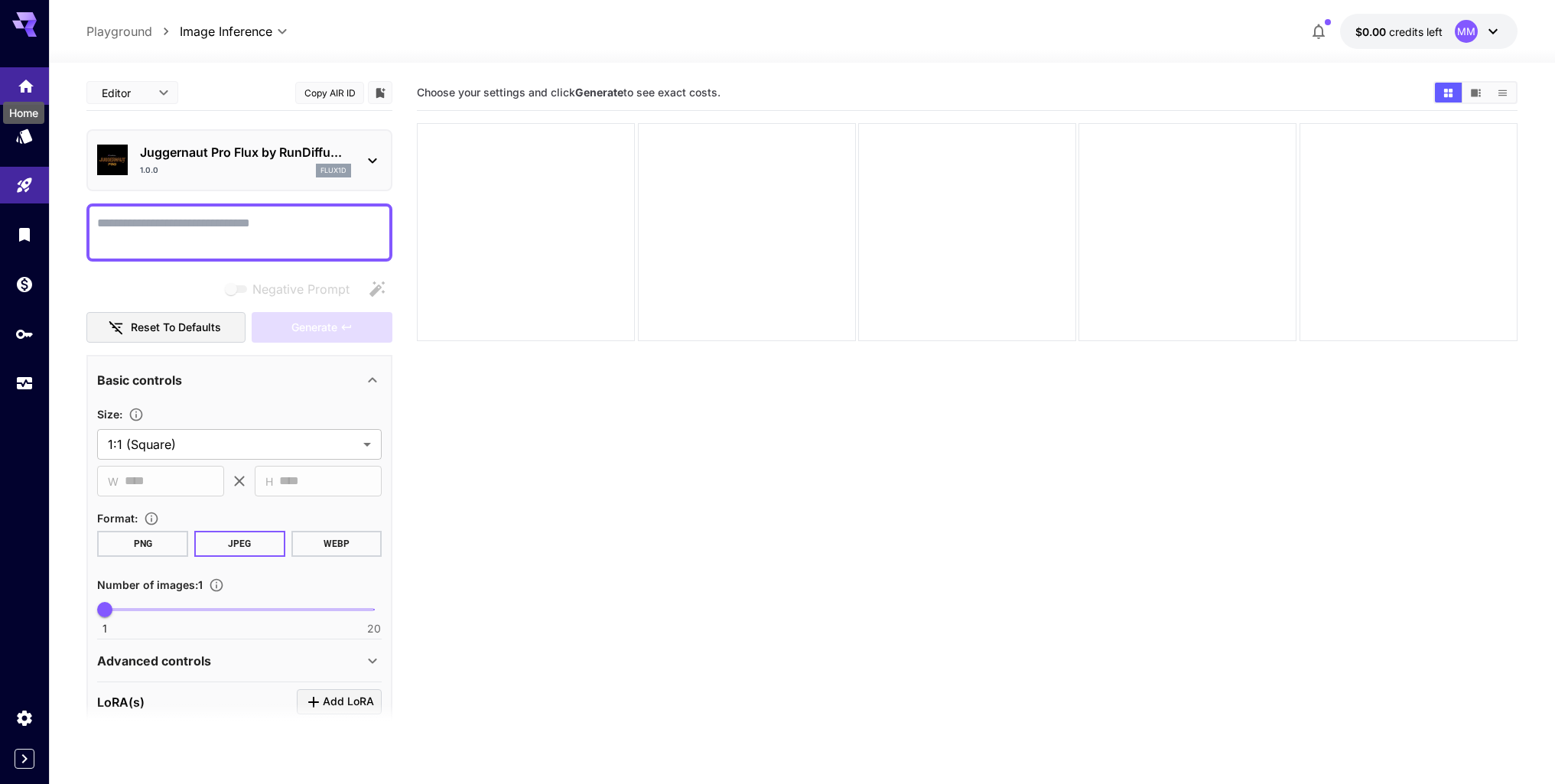 click 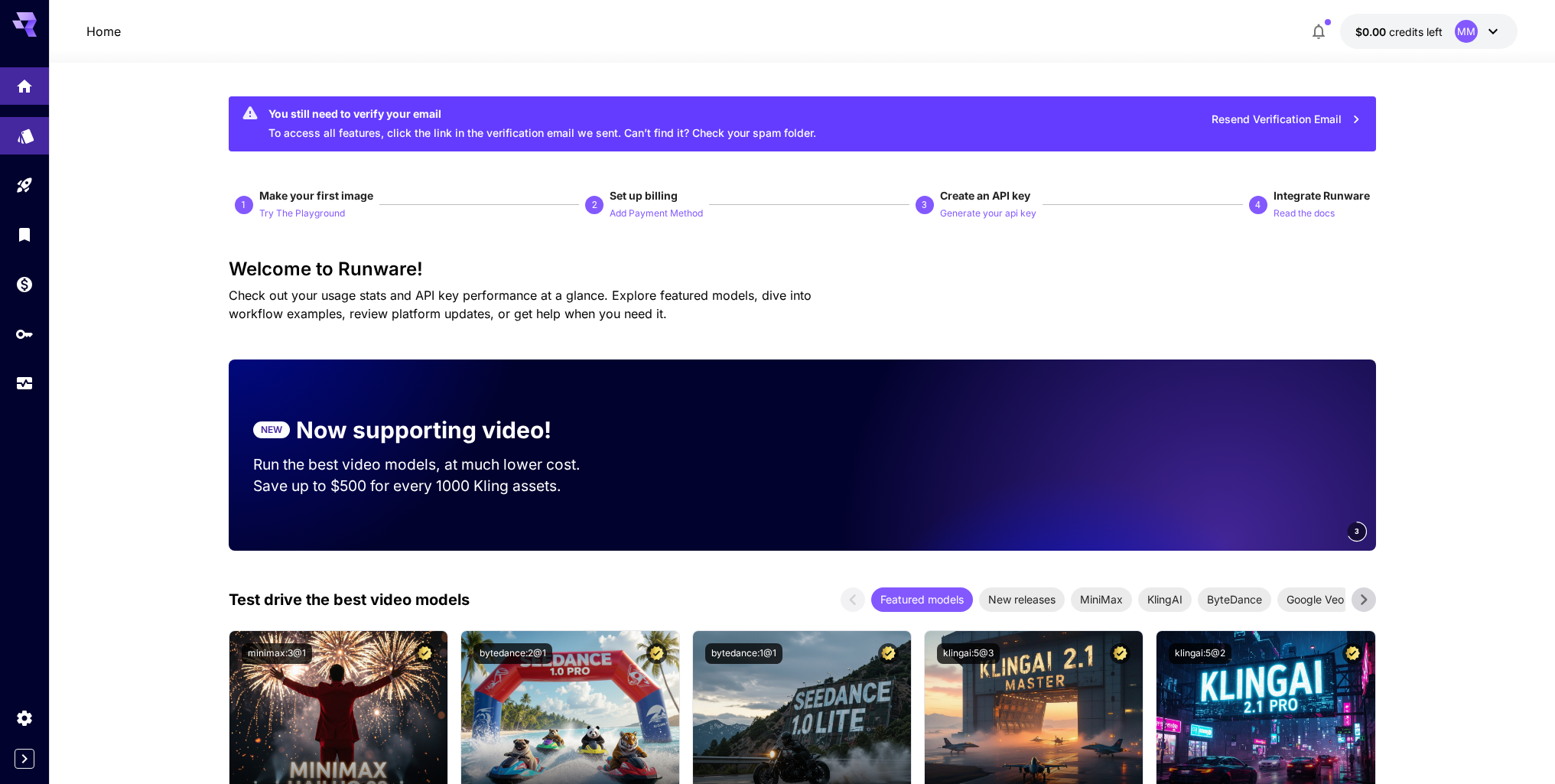 scroll, scrollTop: 76, scrollLeft: 0, axis: vertical 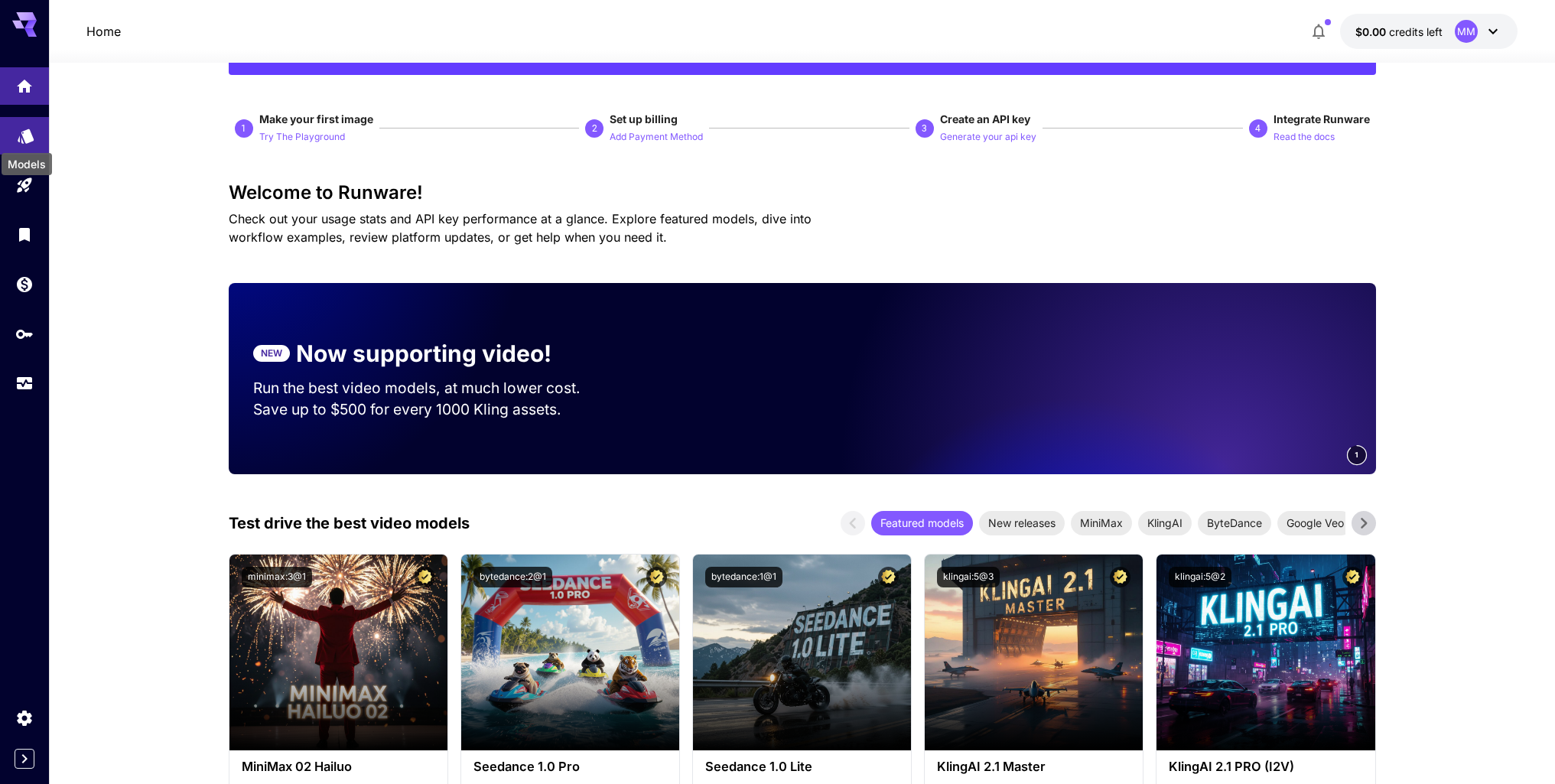 click 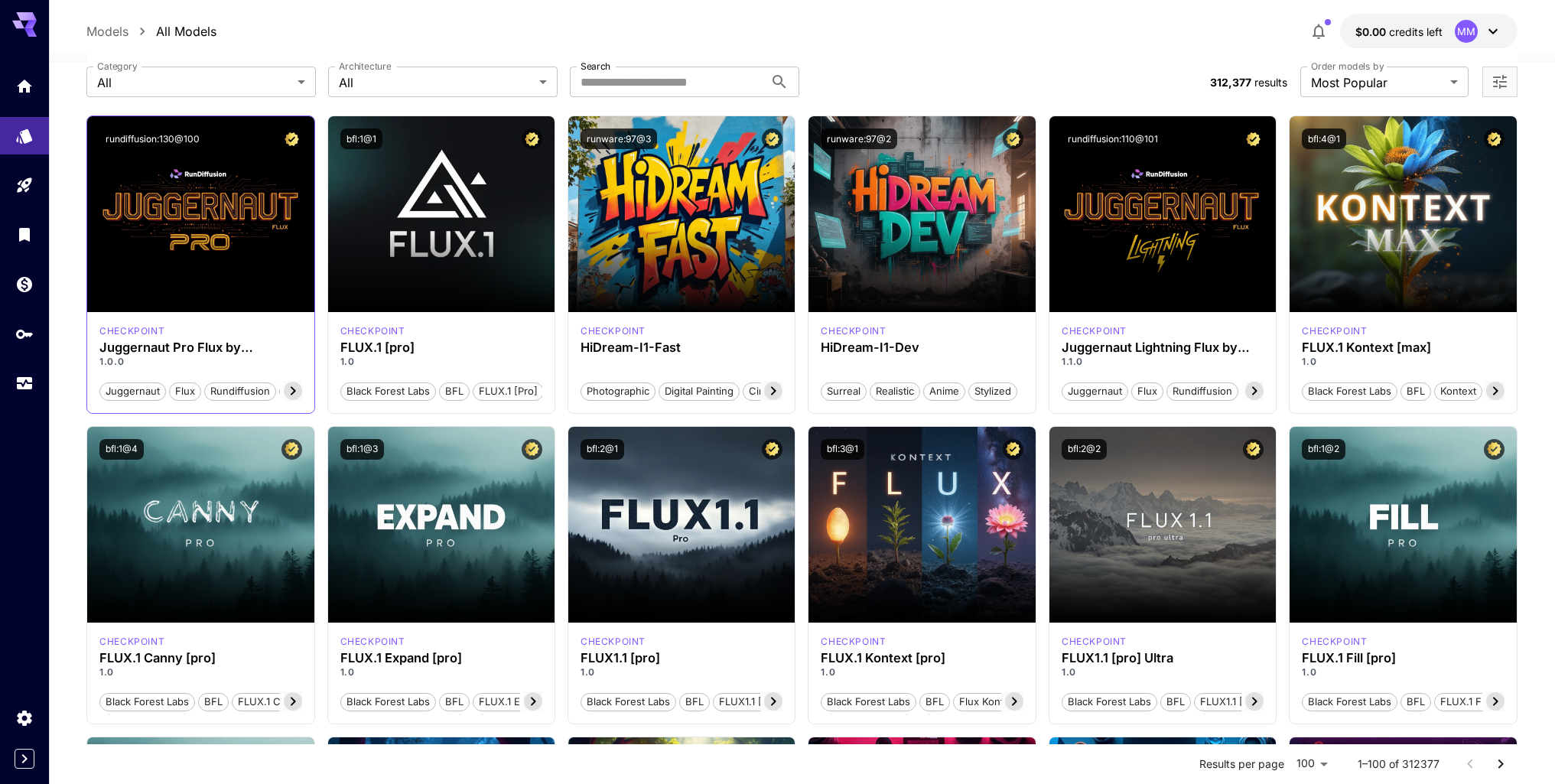 drag, startPoint x: 174, startPoint y: 247, endPoint x: 125, endPoint y: 341, distance: 106.00472 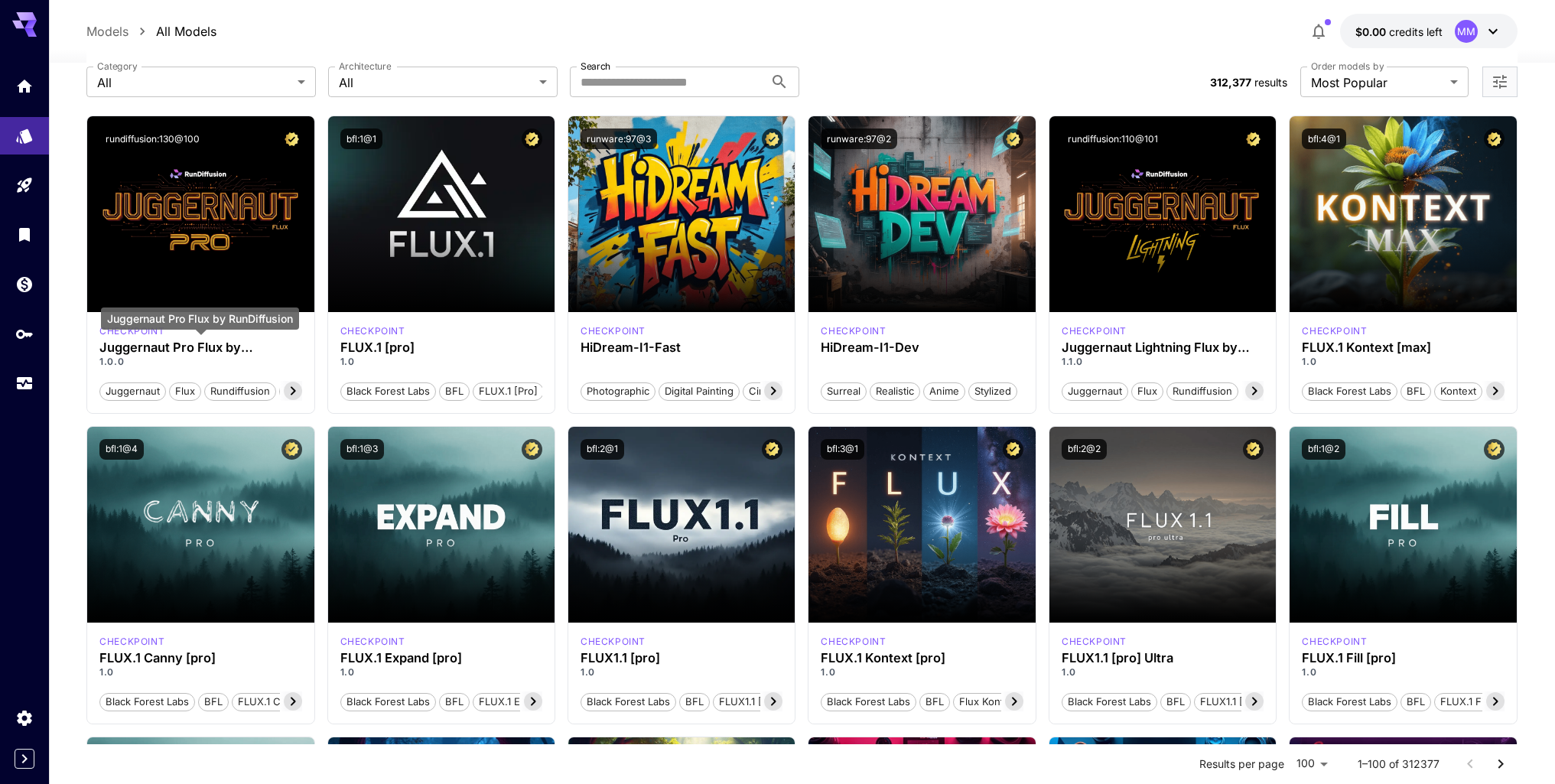 drag, startPoint x: 124, startPoint y: 342, endPoint x: 86, endPoint y: 356, distance: 40.496913 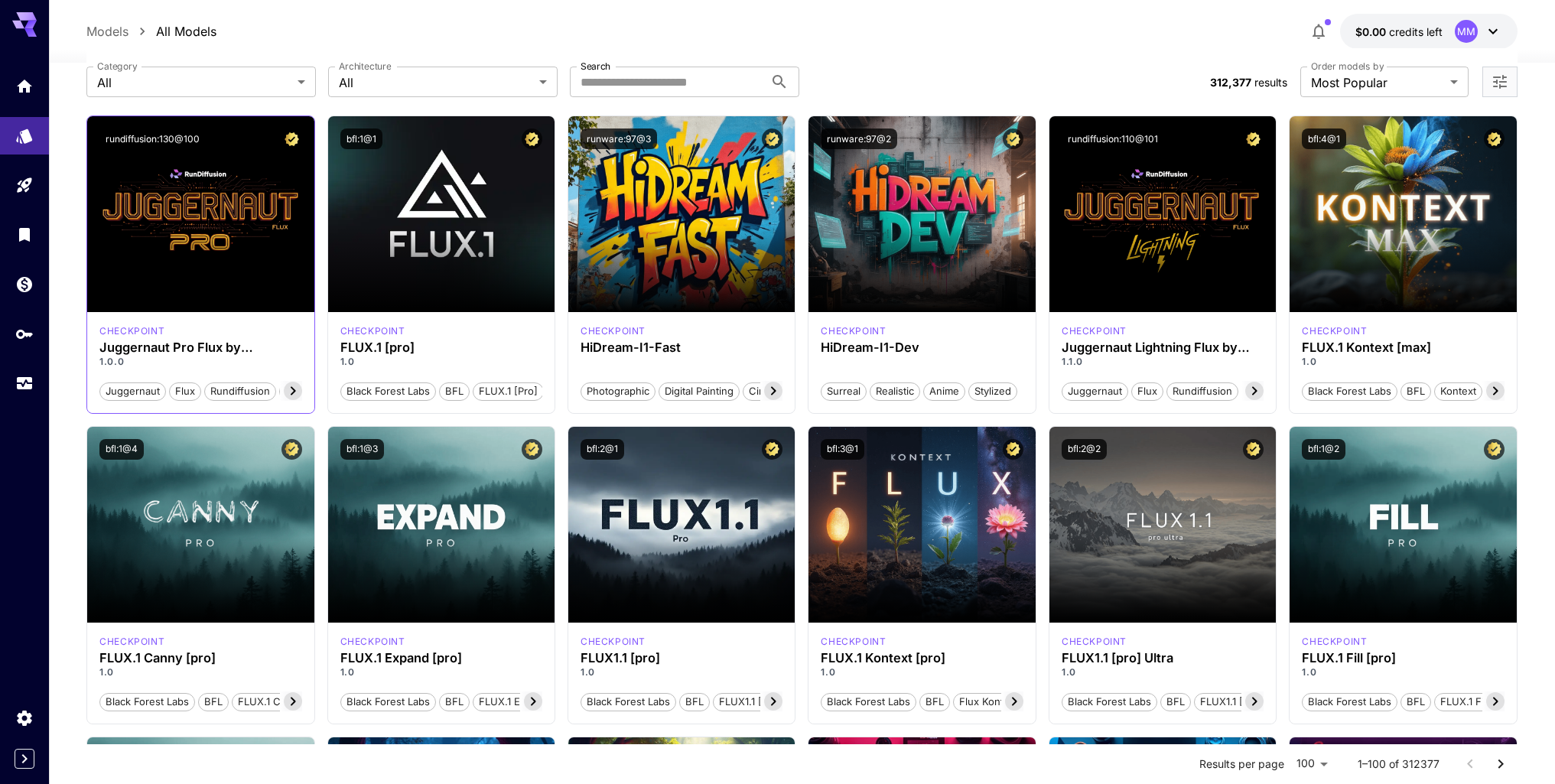 drag, startPoint x: 234, startPoint y: 174, endPoint x: 237, endPoint y: 157, distance: 17.262677 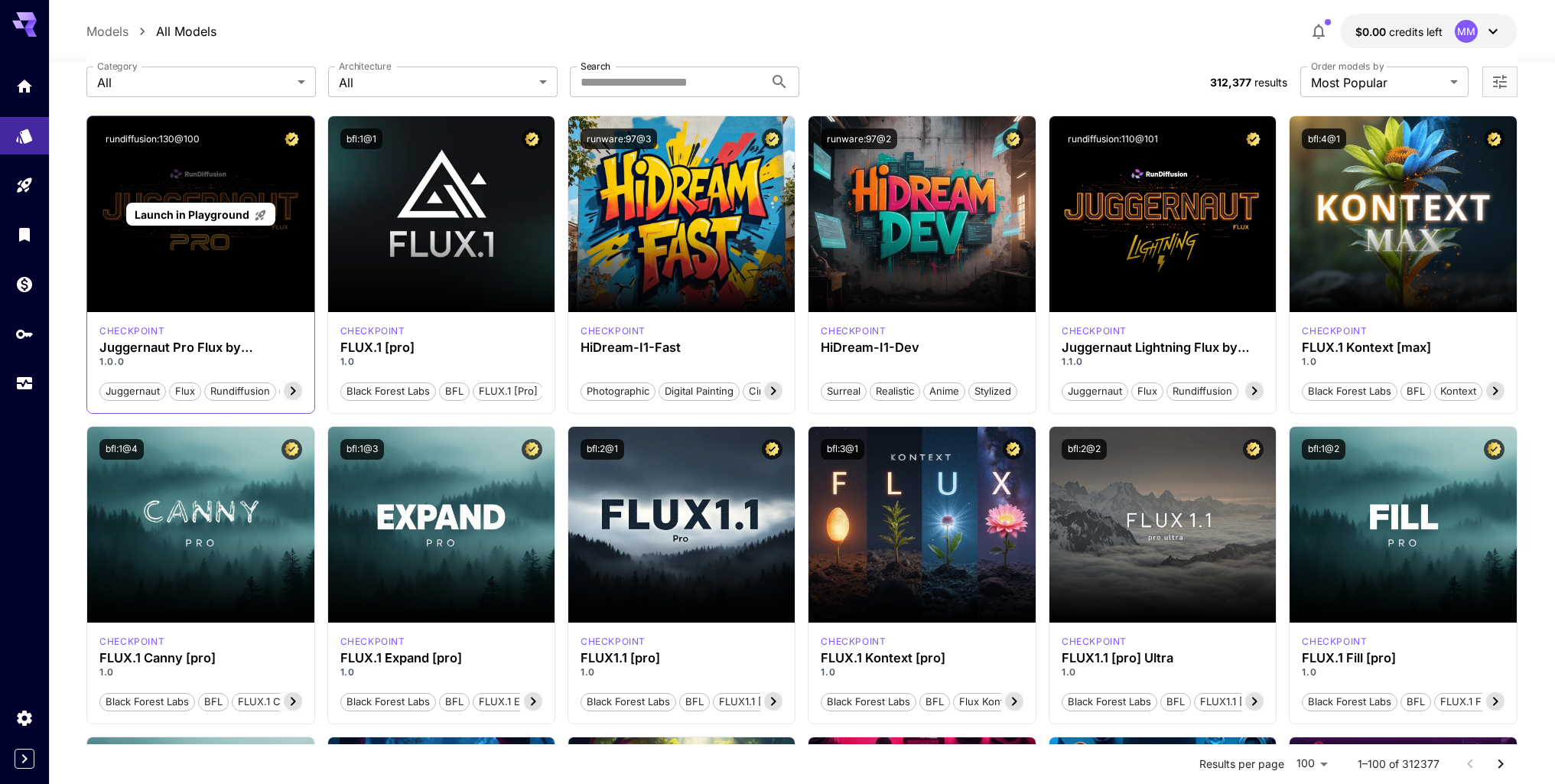 drag, startPoint x: 237, startPoint y: 157, endPoint x: 158, endPoint y: 268, distance: 136.24243 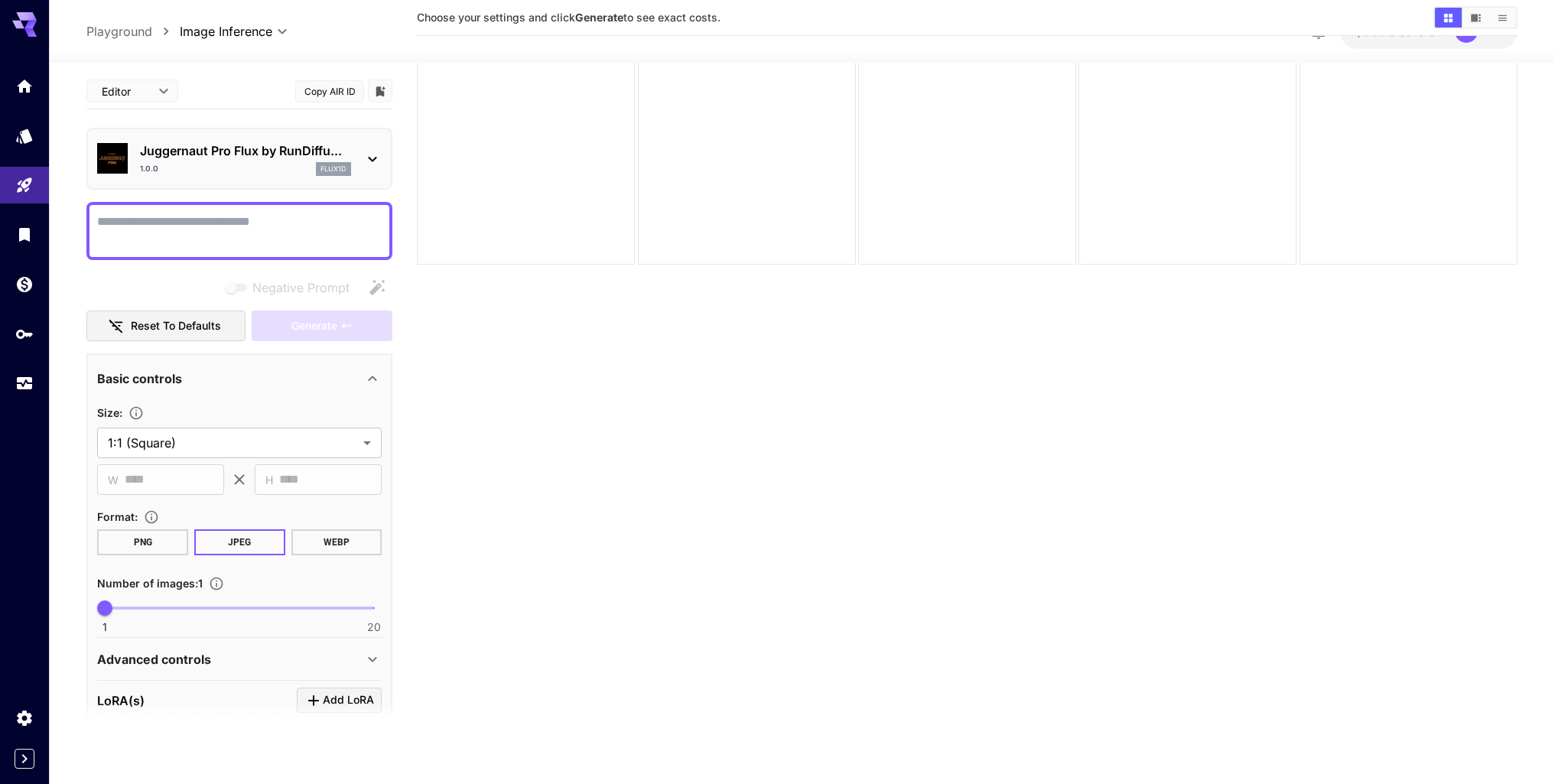 click on "Negative Prompt" at bounding box center [239, 231] 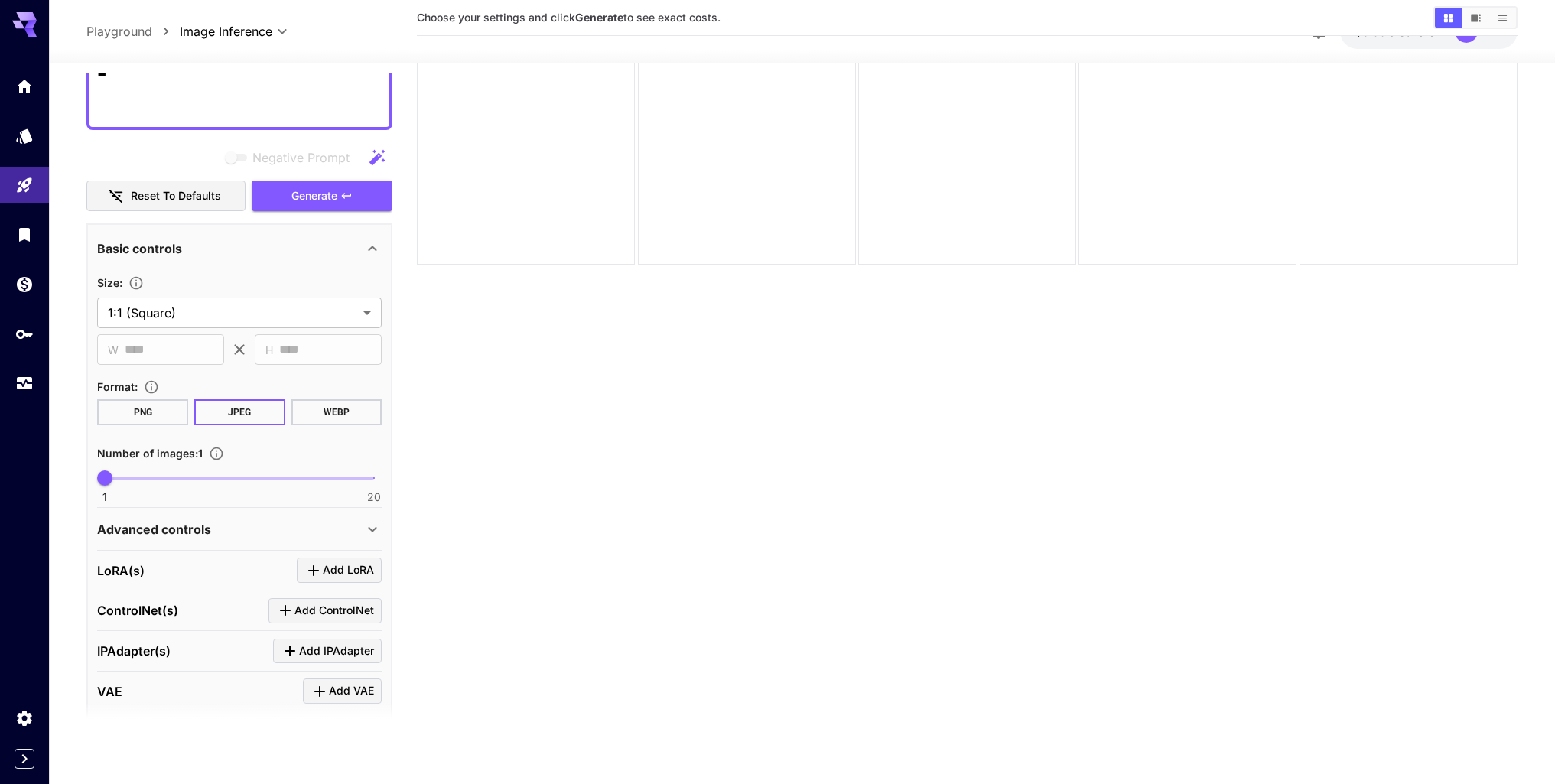 scroll, scrollTop: 382, scrollLeft: 0, axis: vertical 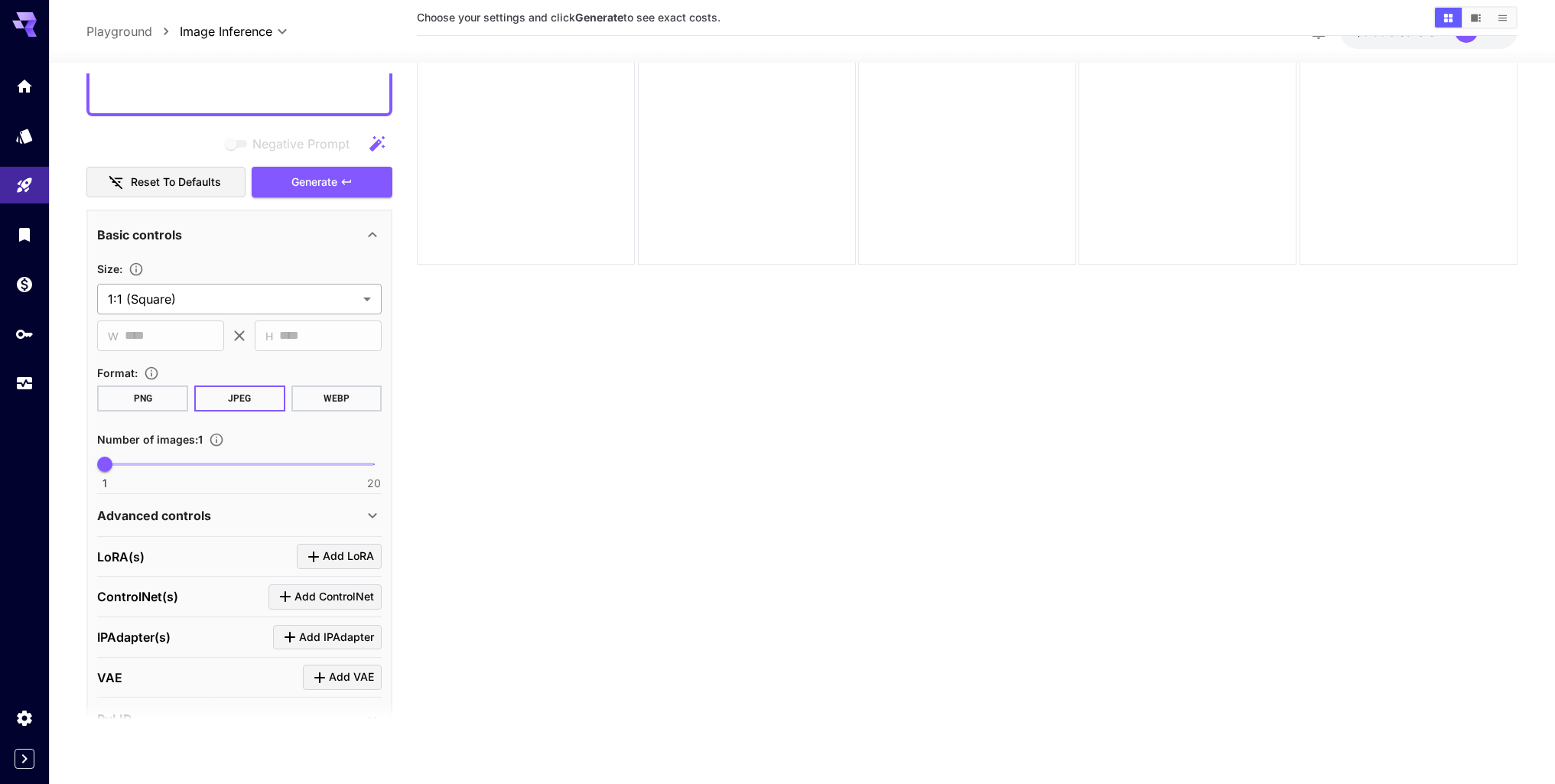type on "**********" 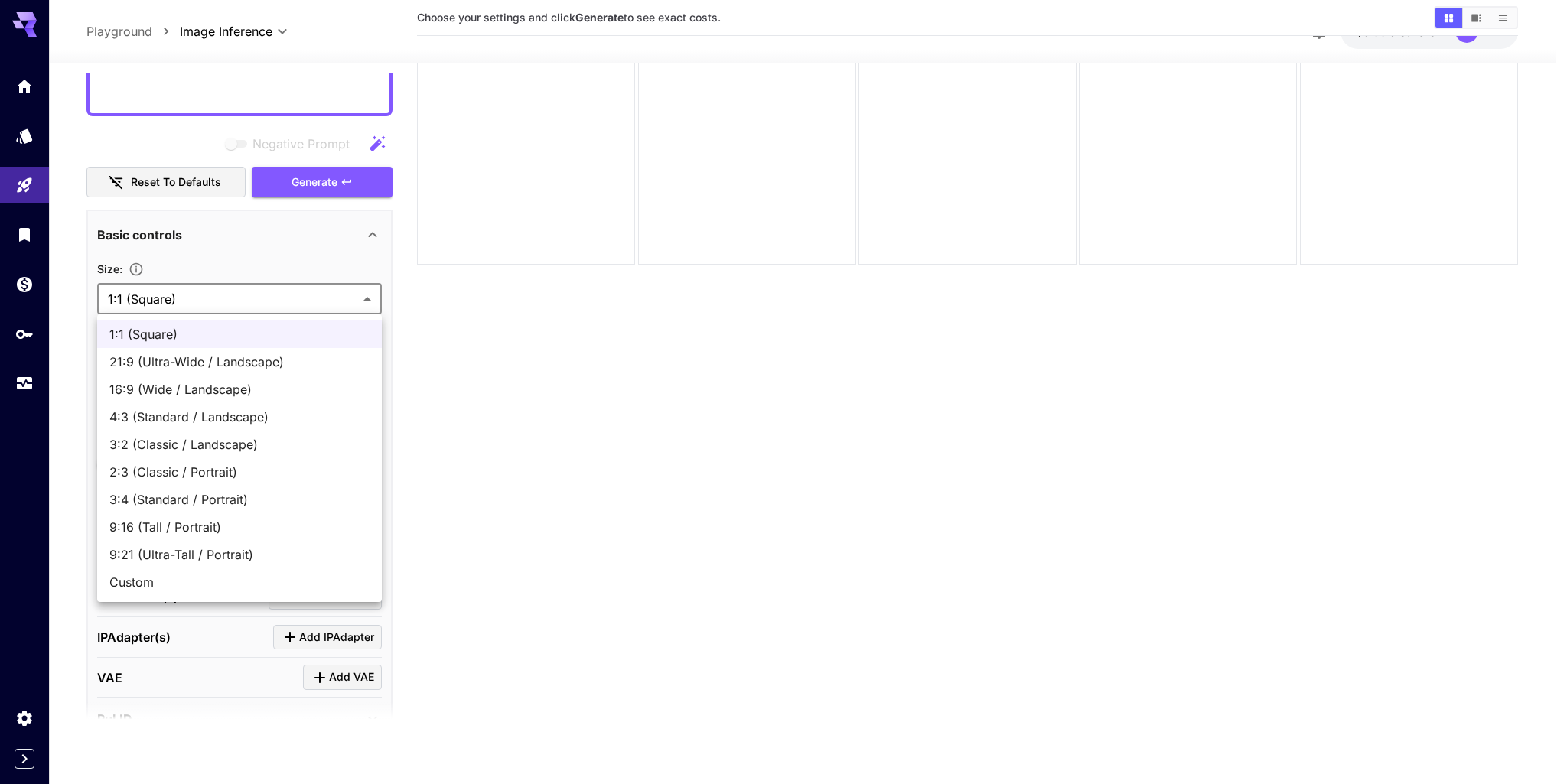click on "16:9 (Wide / Landscape)" at bounding box center (239, 389) 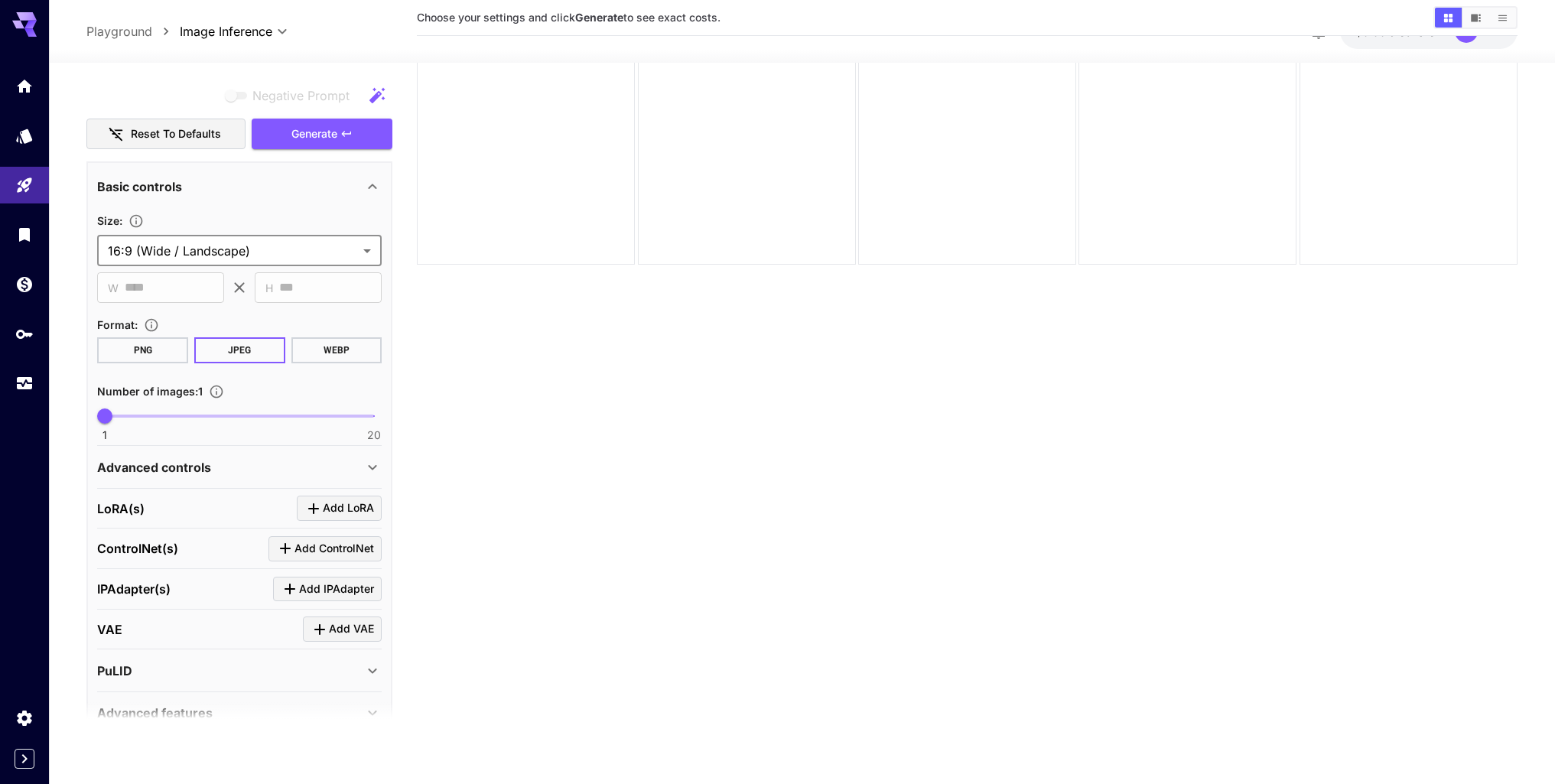 scroll, scrollTop: 507, scrollLeft: 0, axis: vertical 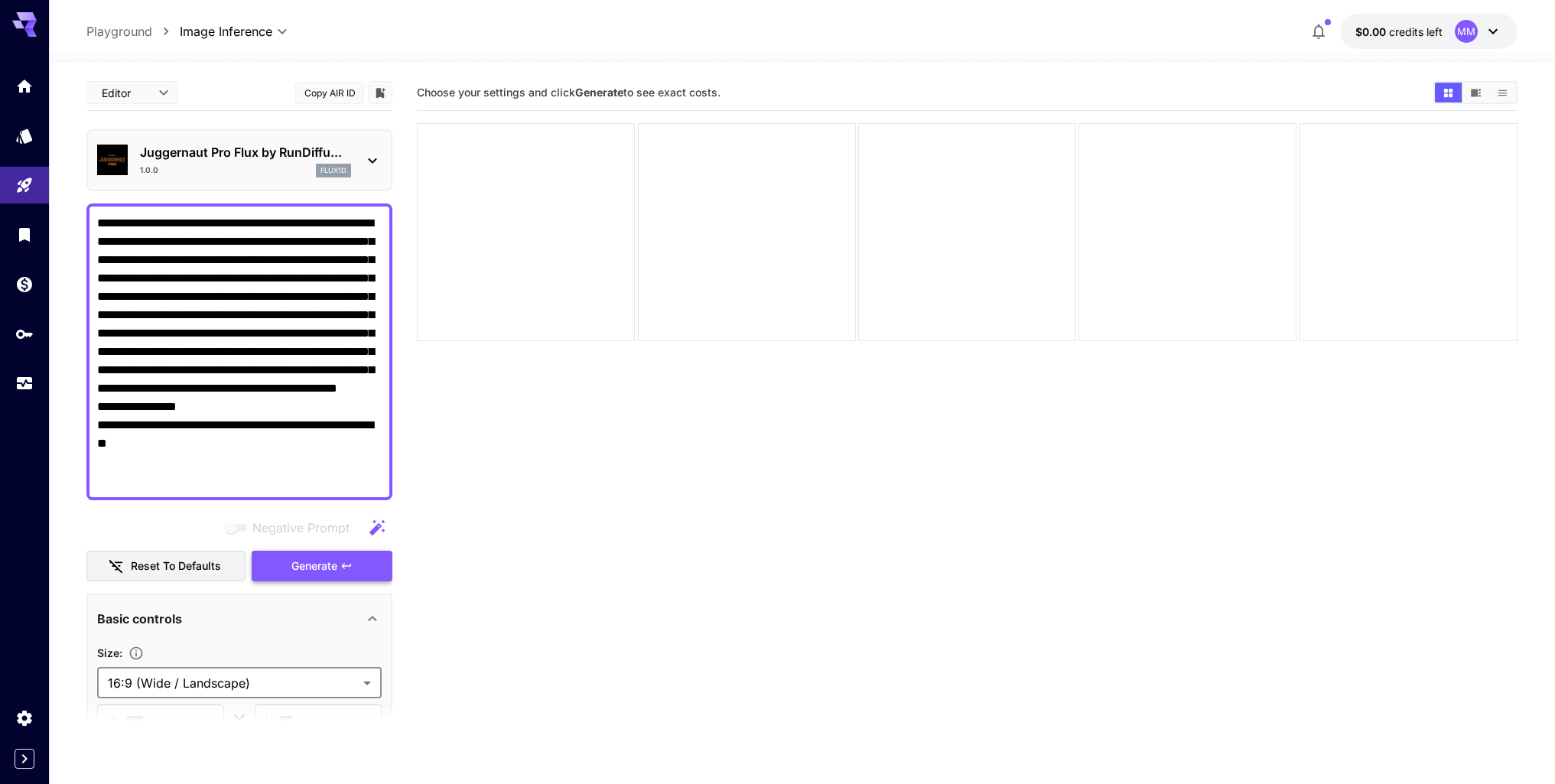 click on "Generate" at bounding box center (314, 566) 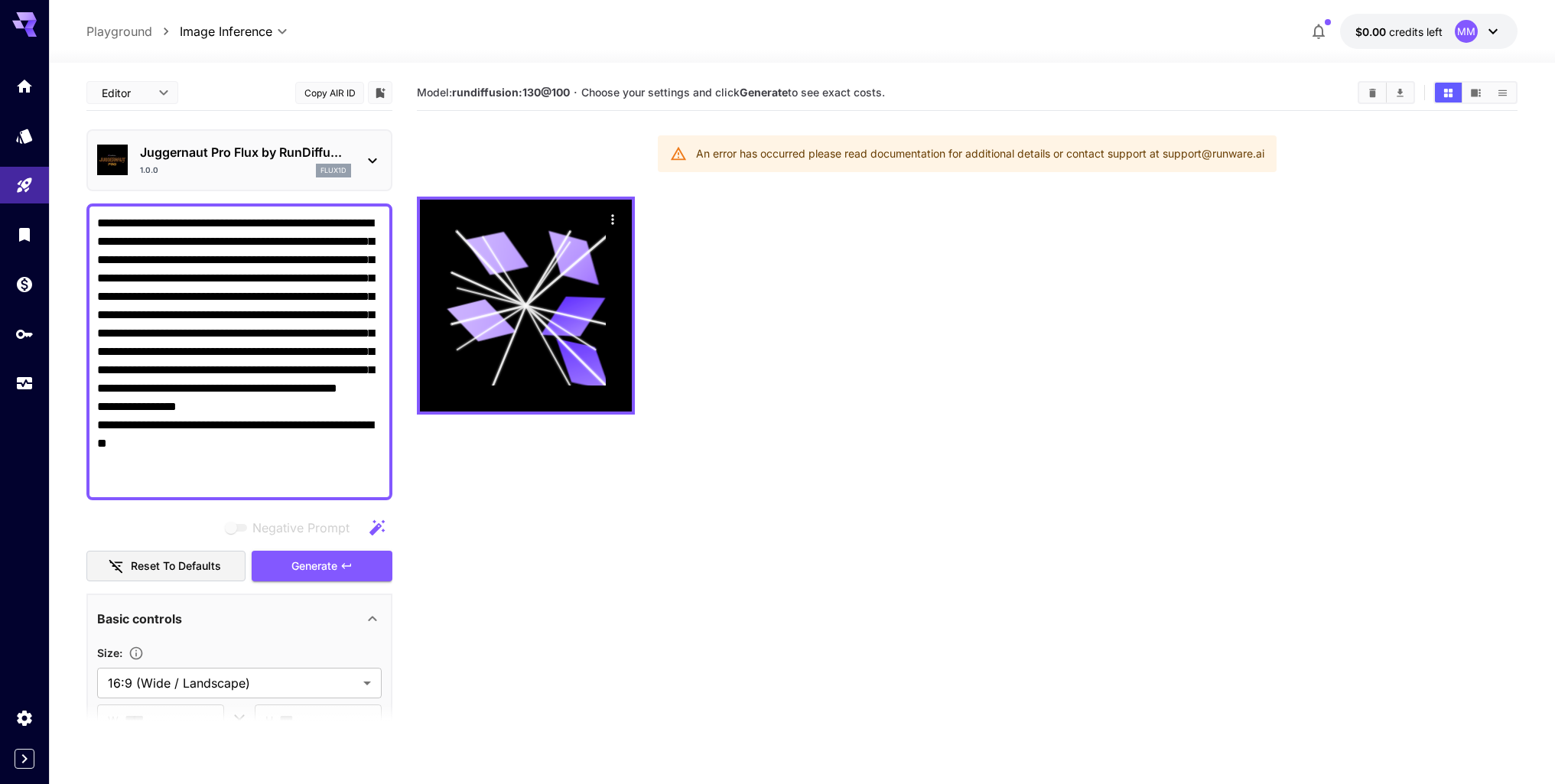 click on "An error has occurred please read documentation for additional details or contact support at support@runware.ai" at bounding box center [980, 154] 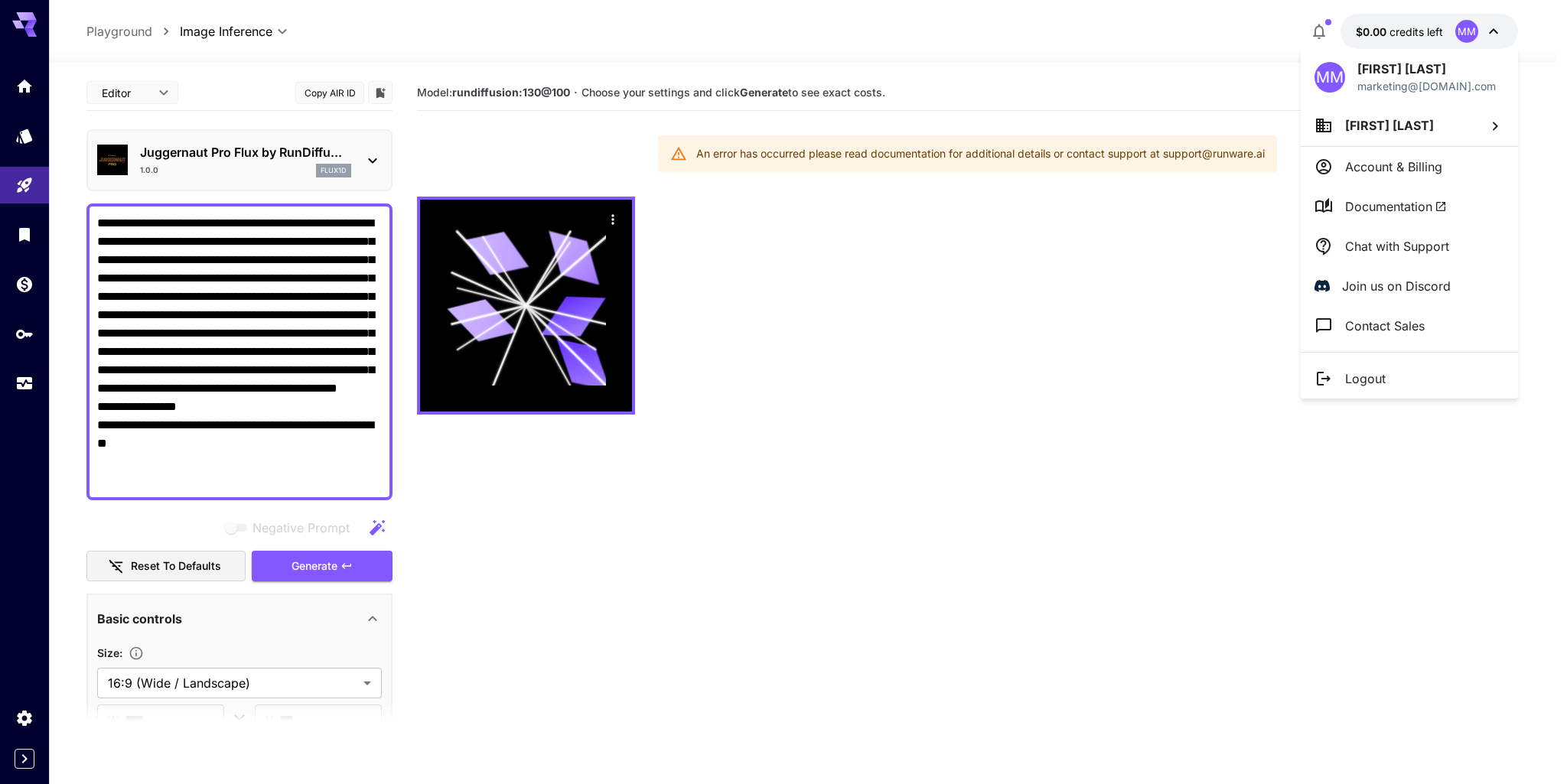 click on "Documentation" at bounding box center [1396, 207] 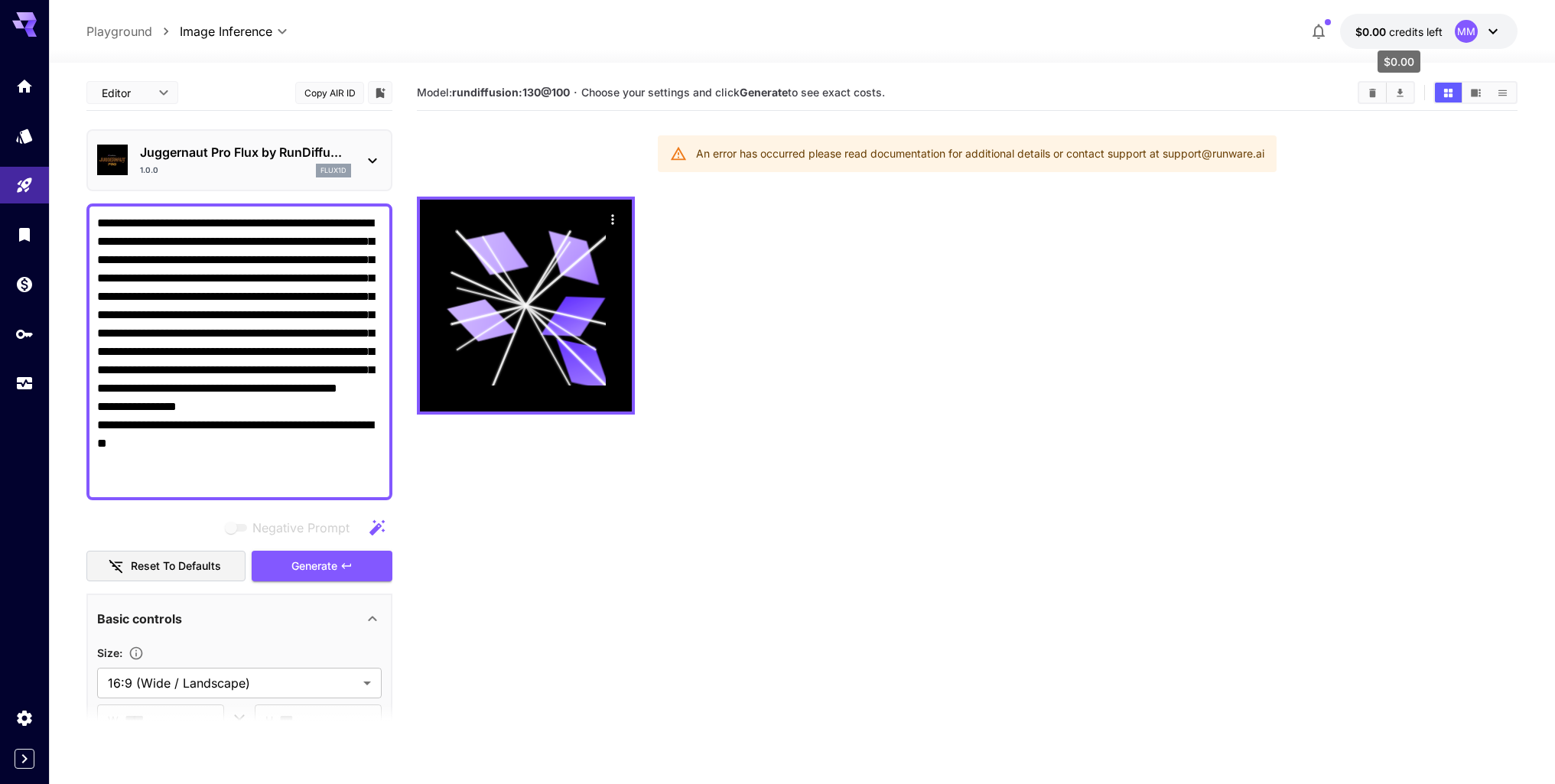 click on "credits left" at bounding box center (1416, 31) 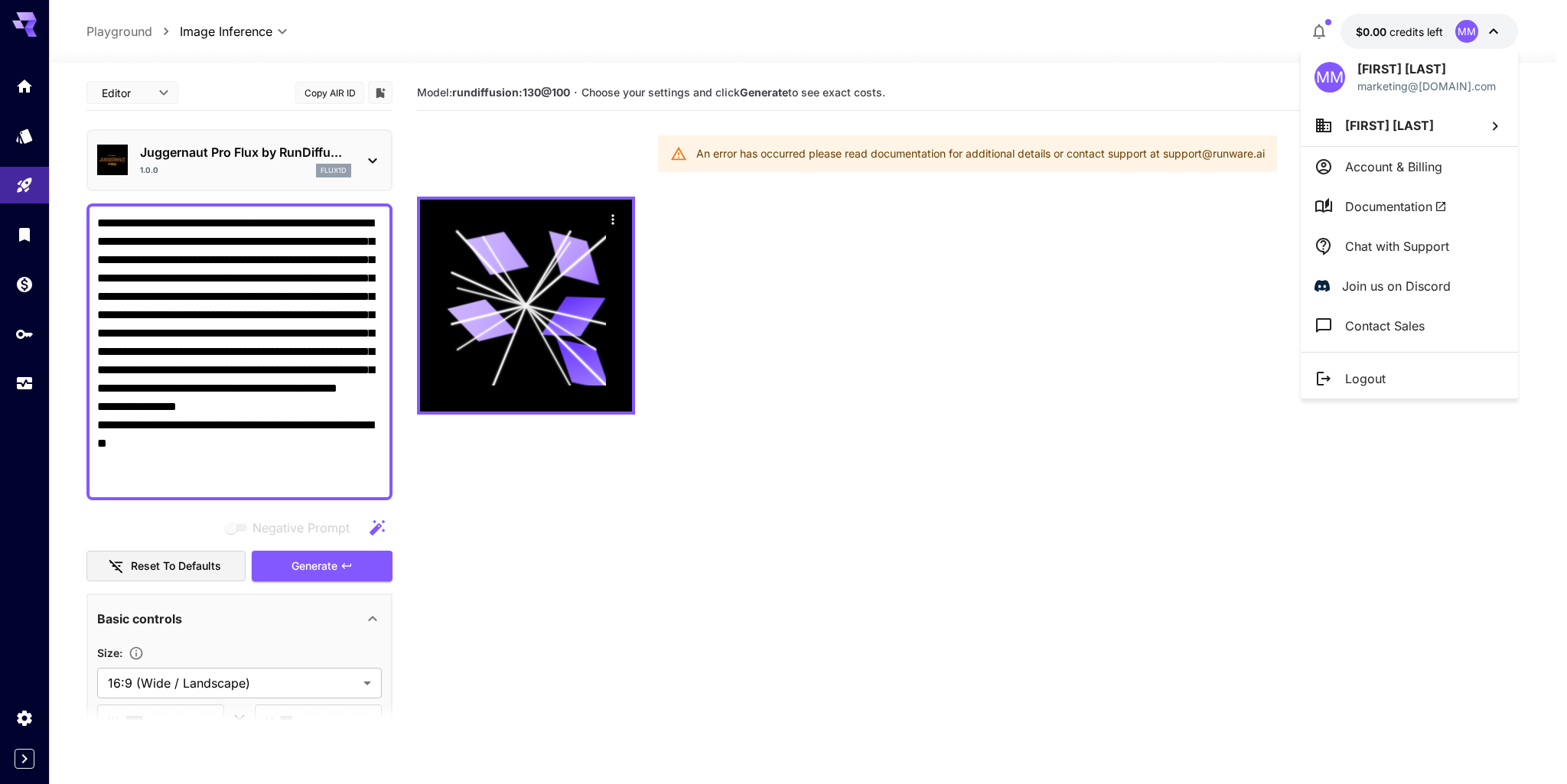 click on "Account & Billing" at bounding box center (1393, 167) 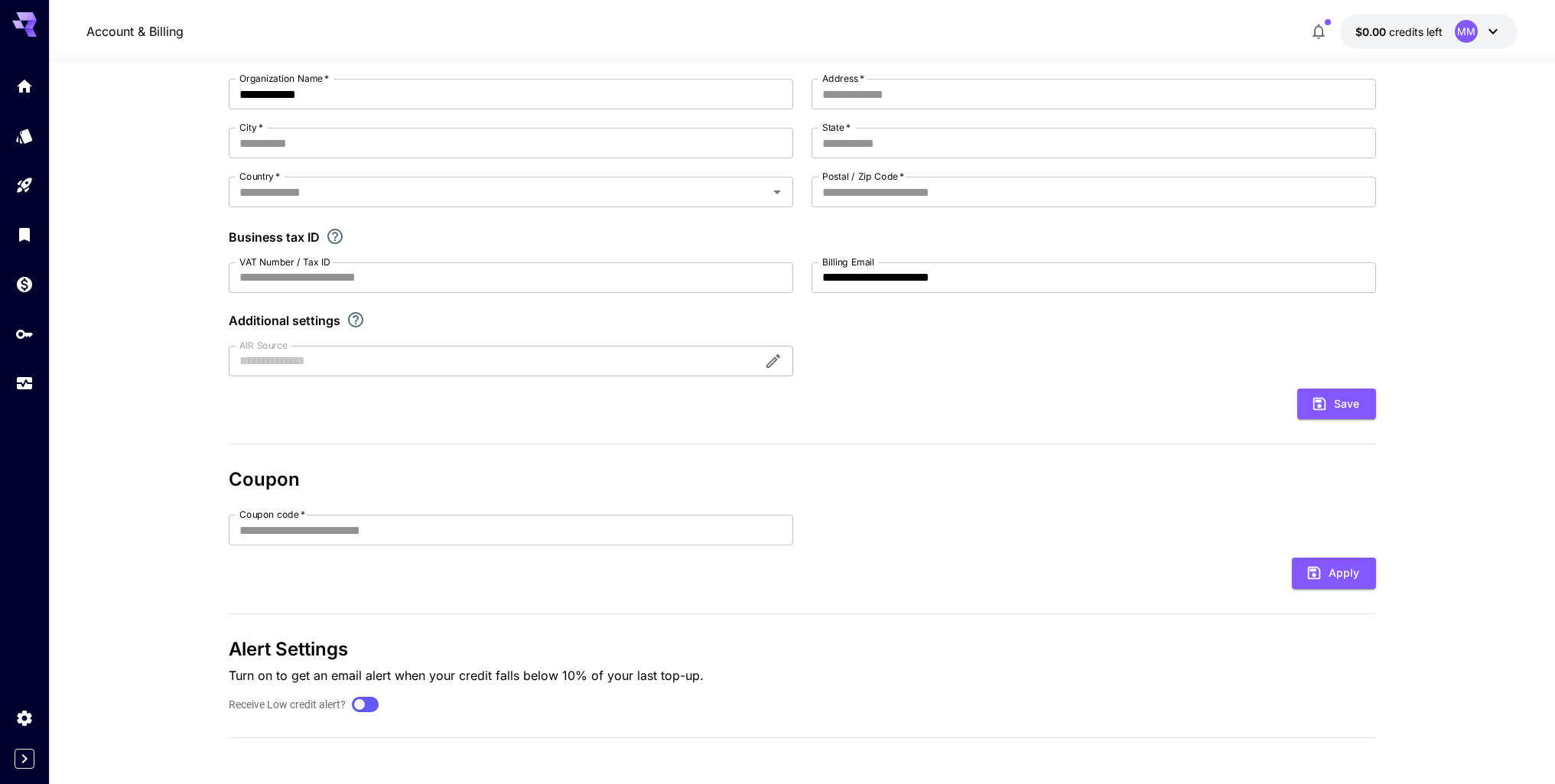 scroll, scrollTop: 0, scrollLeft: 0, axis: both 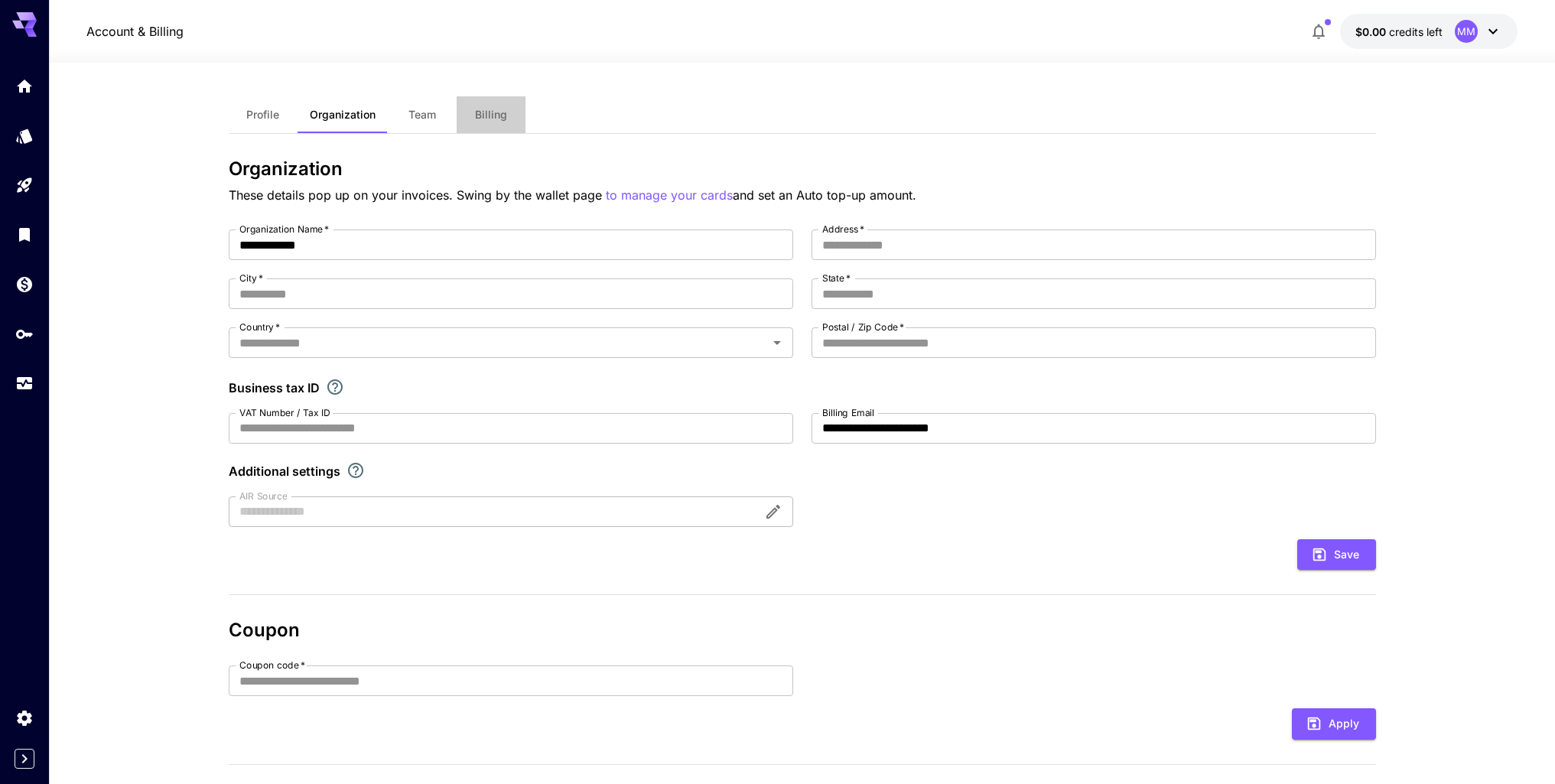 click on "Billing" at bounding box center (491, 115) 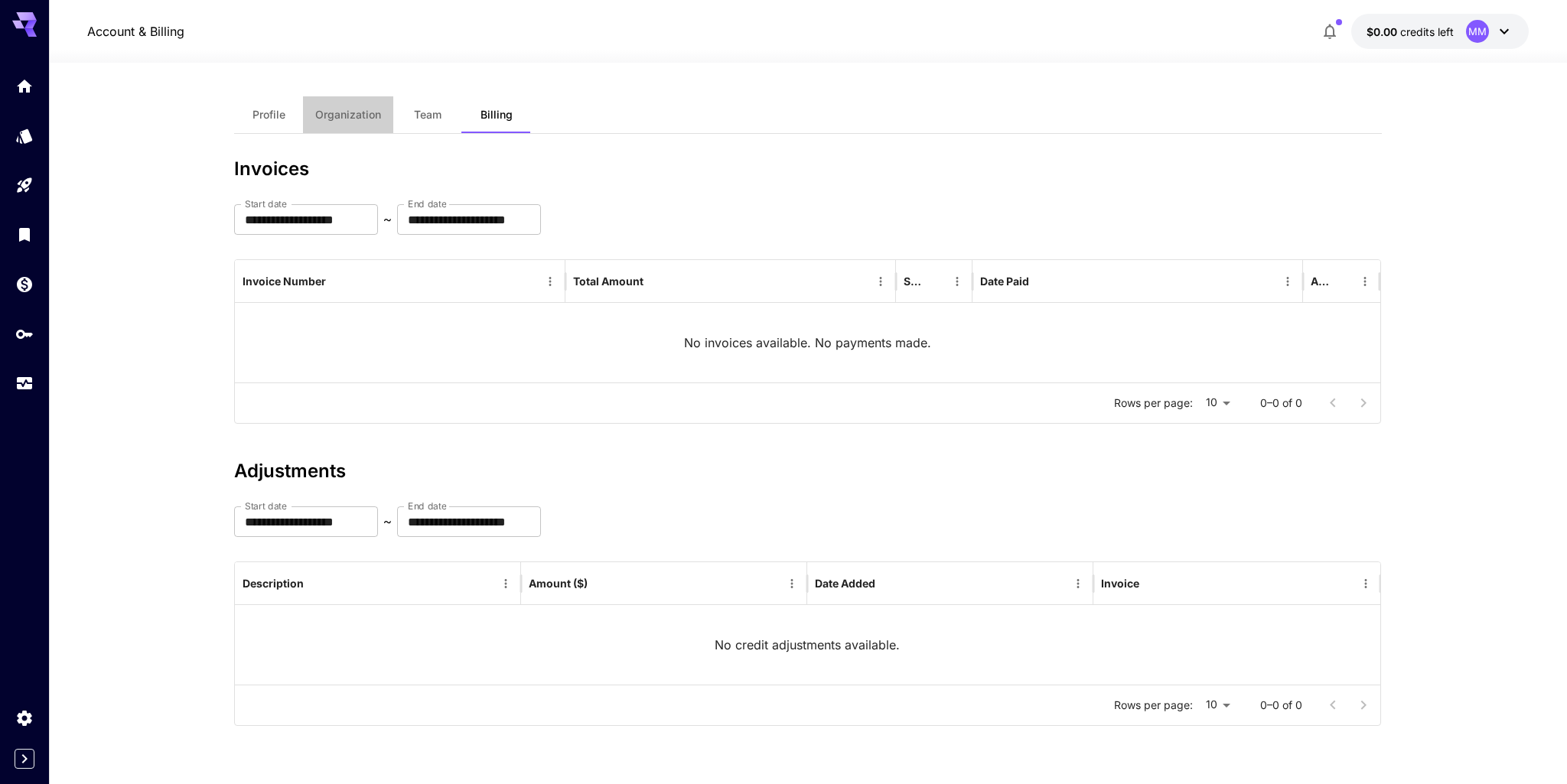 click on "Organization" at bounding box center [348, 115] 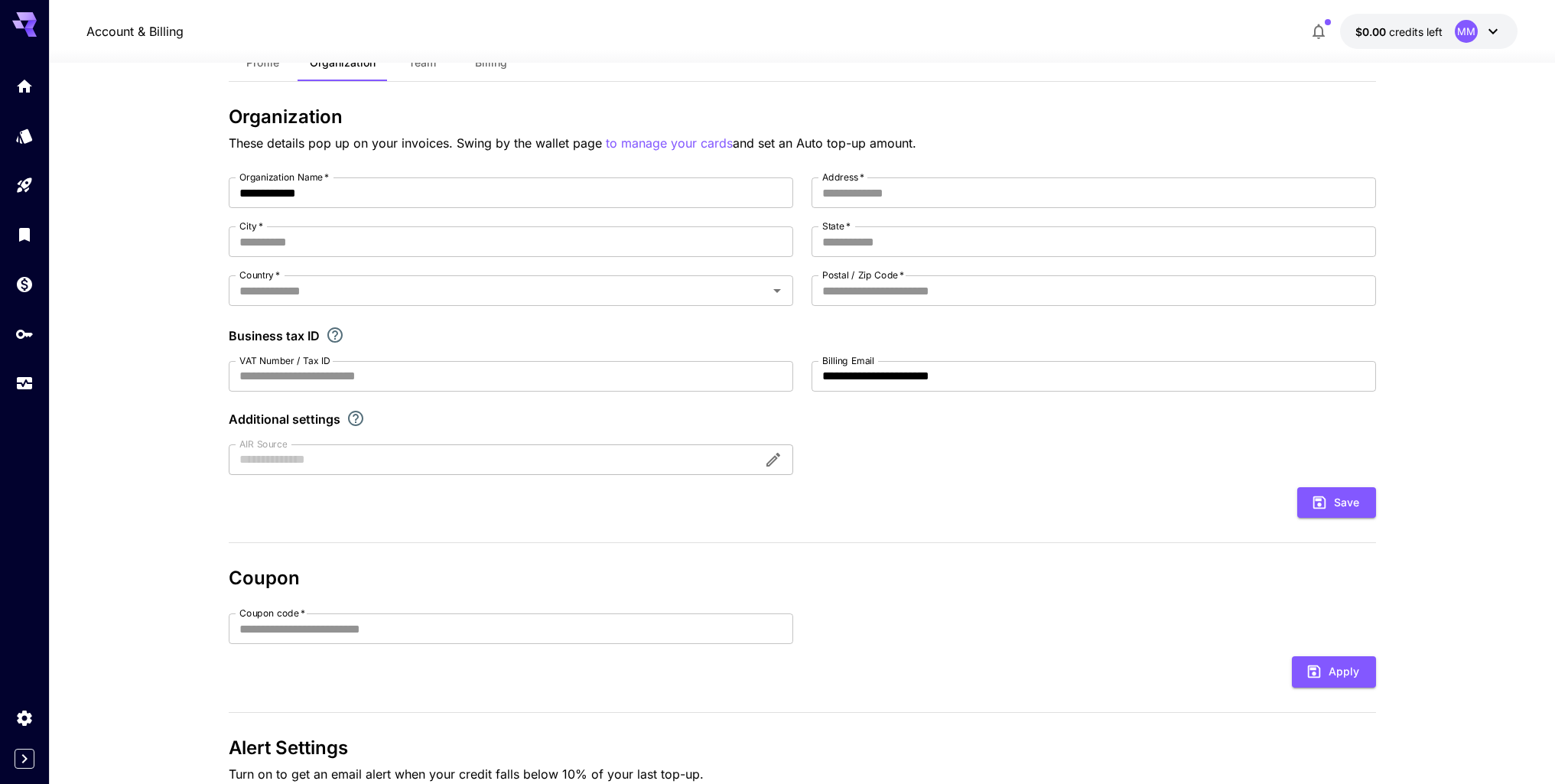 scroll, scrollTop: 0, scrollLeft: 0, axis: both 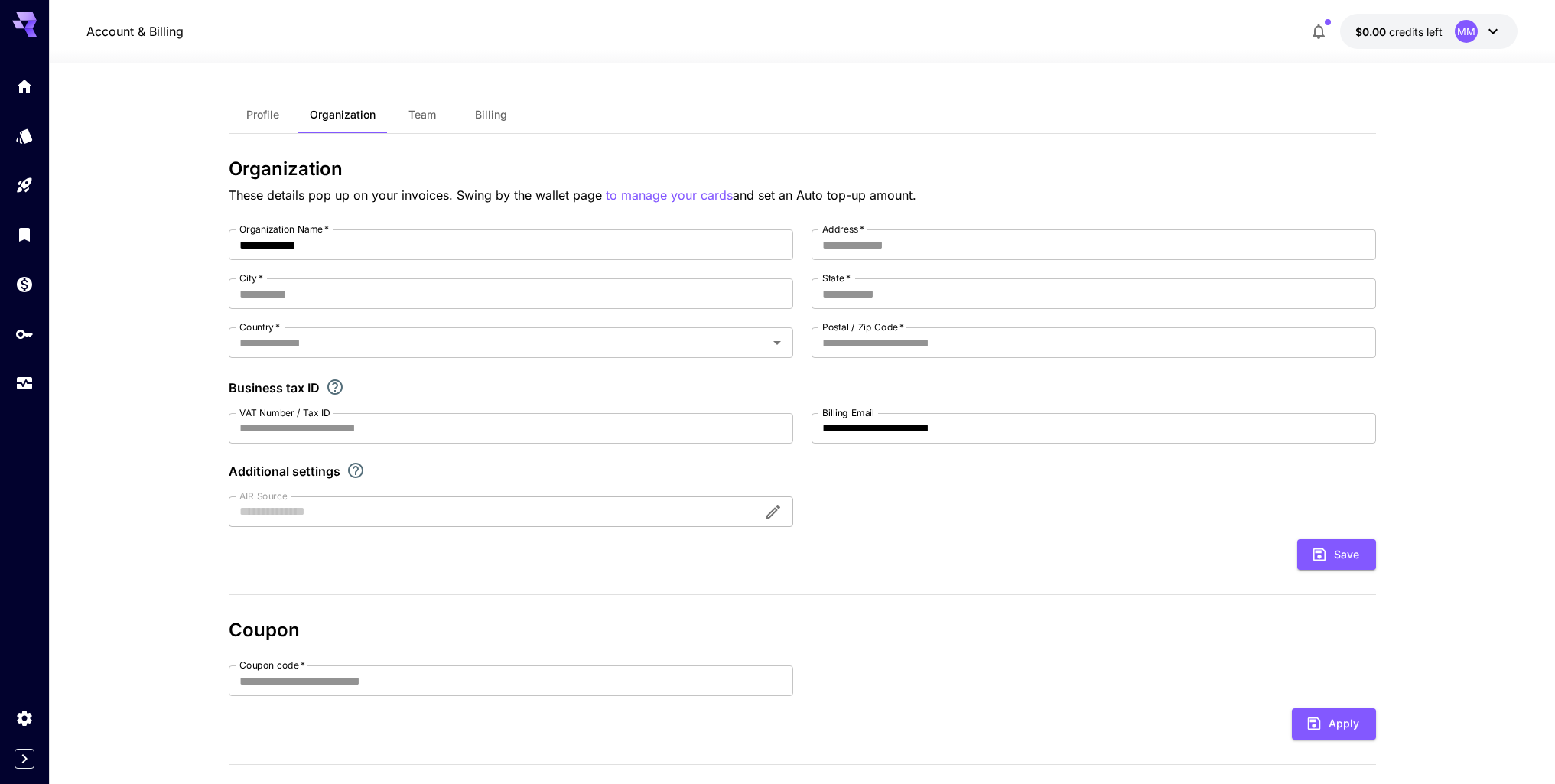 click on "Profile" at bounding box center (262, 115) 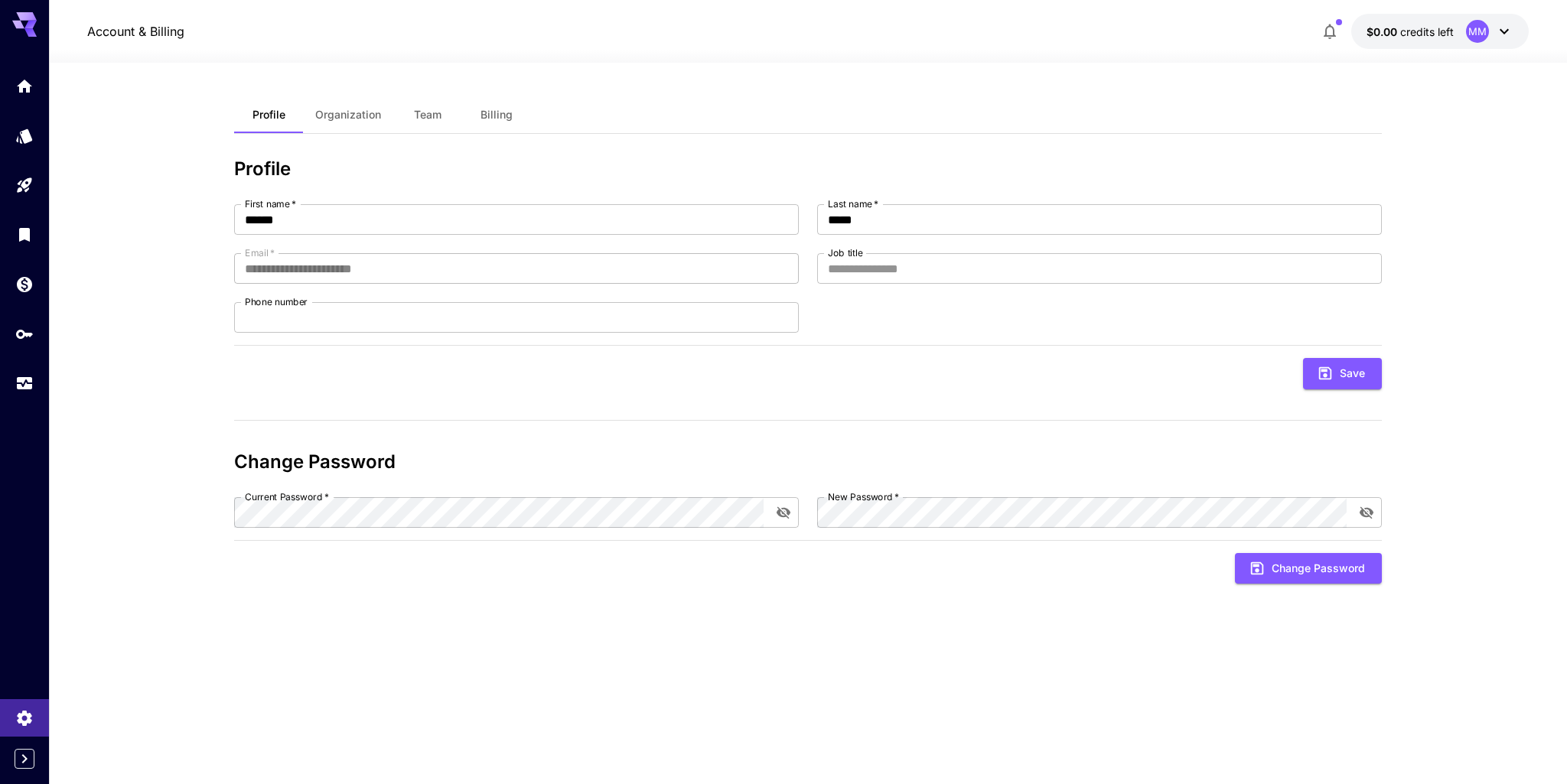 click on "MM" at bounding box center (1477, 31) 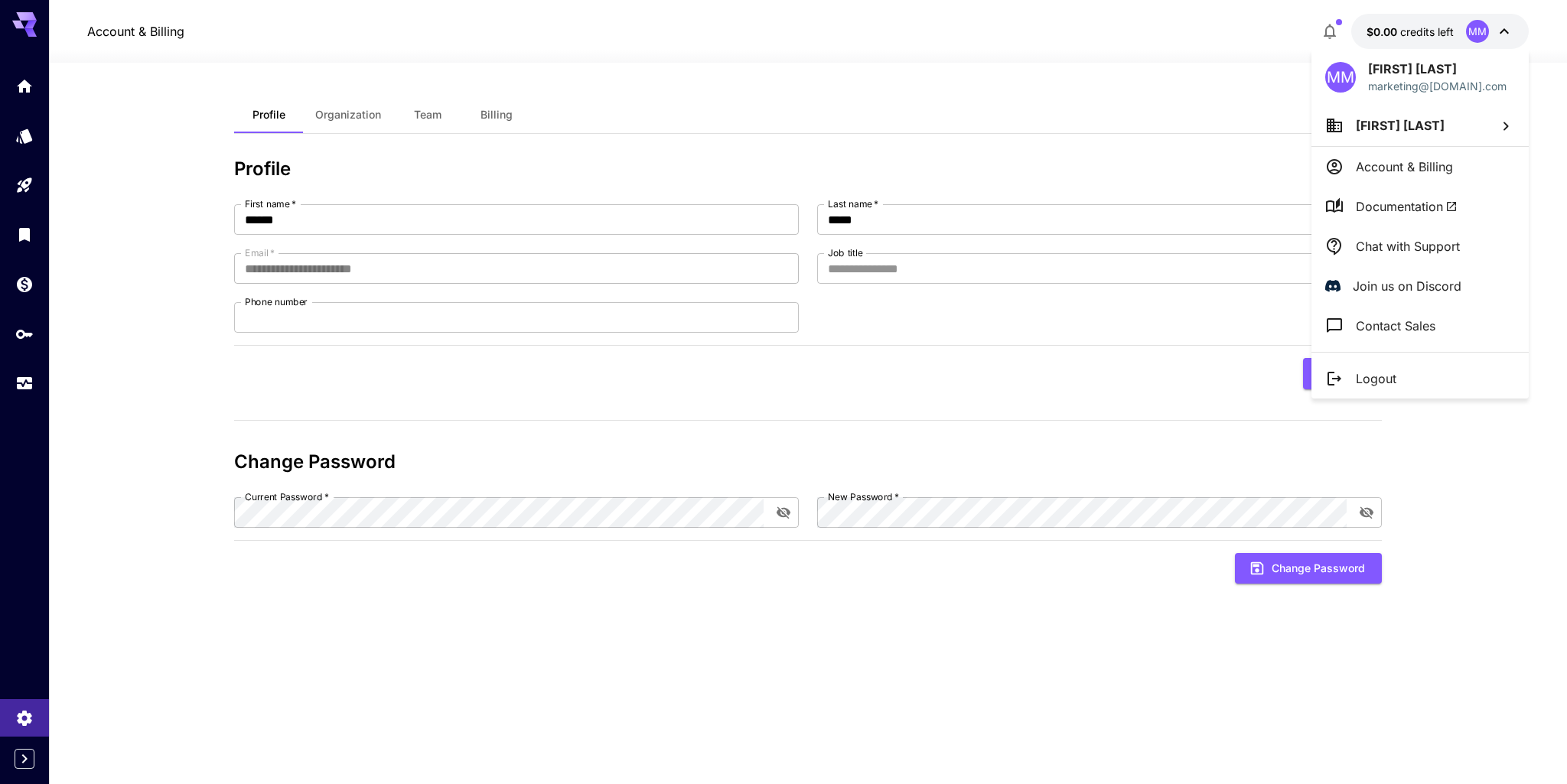 click on "[FIRST] [LAST]" at bounding box center (1420, 125) 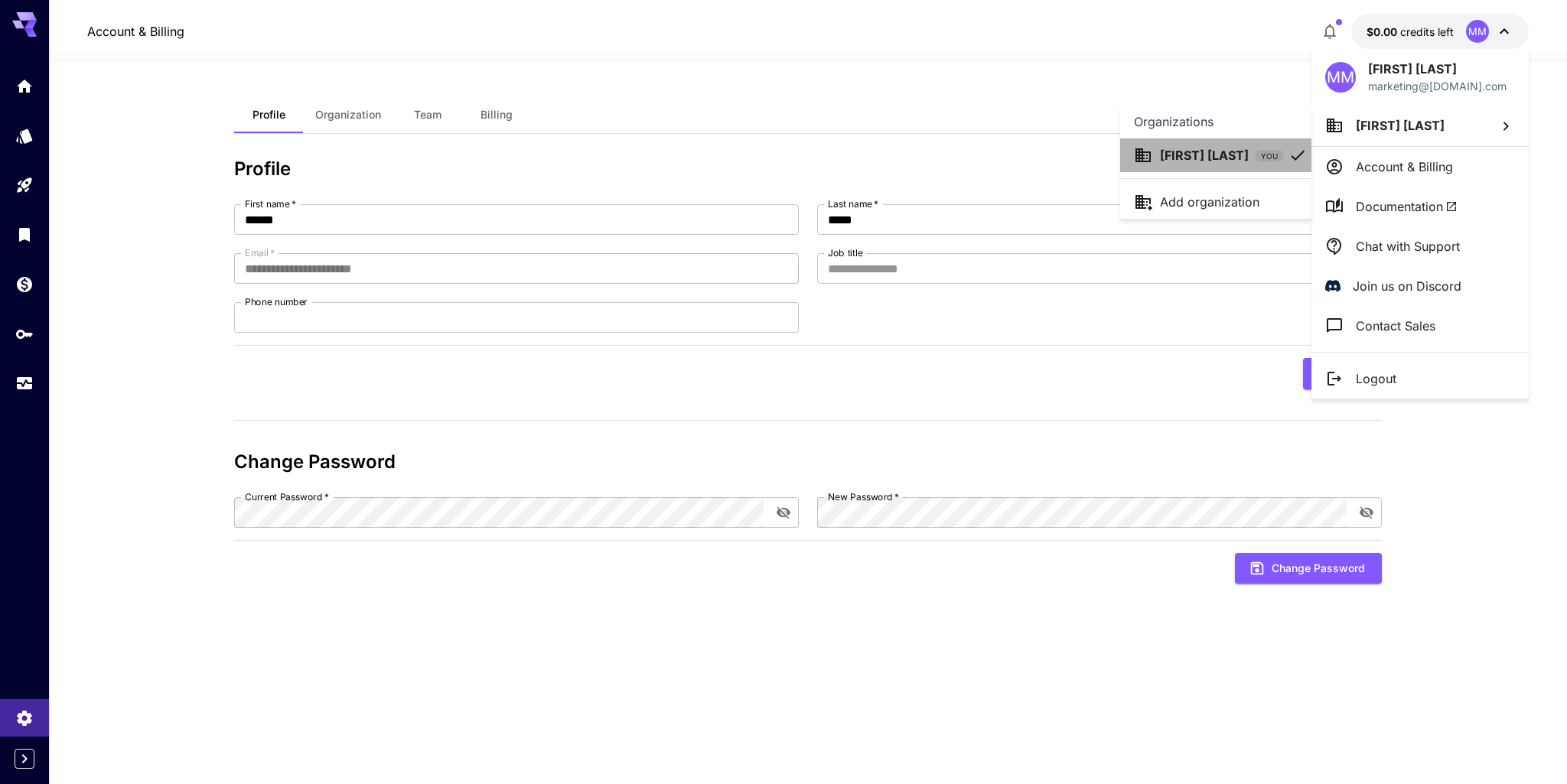 click on "[FIRST] [LAST]" at bounding box center [1204, 155] 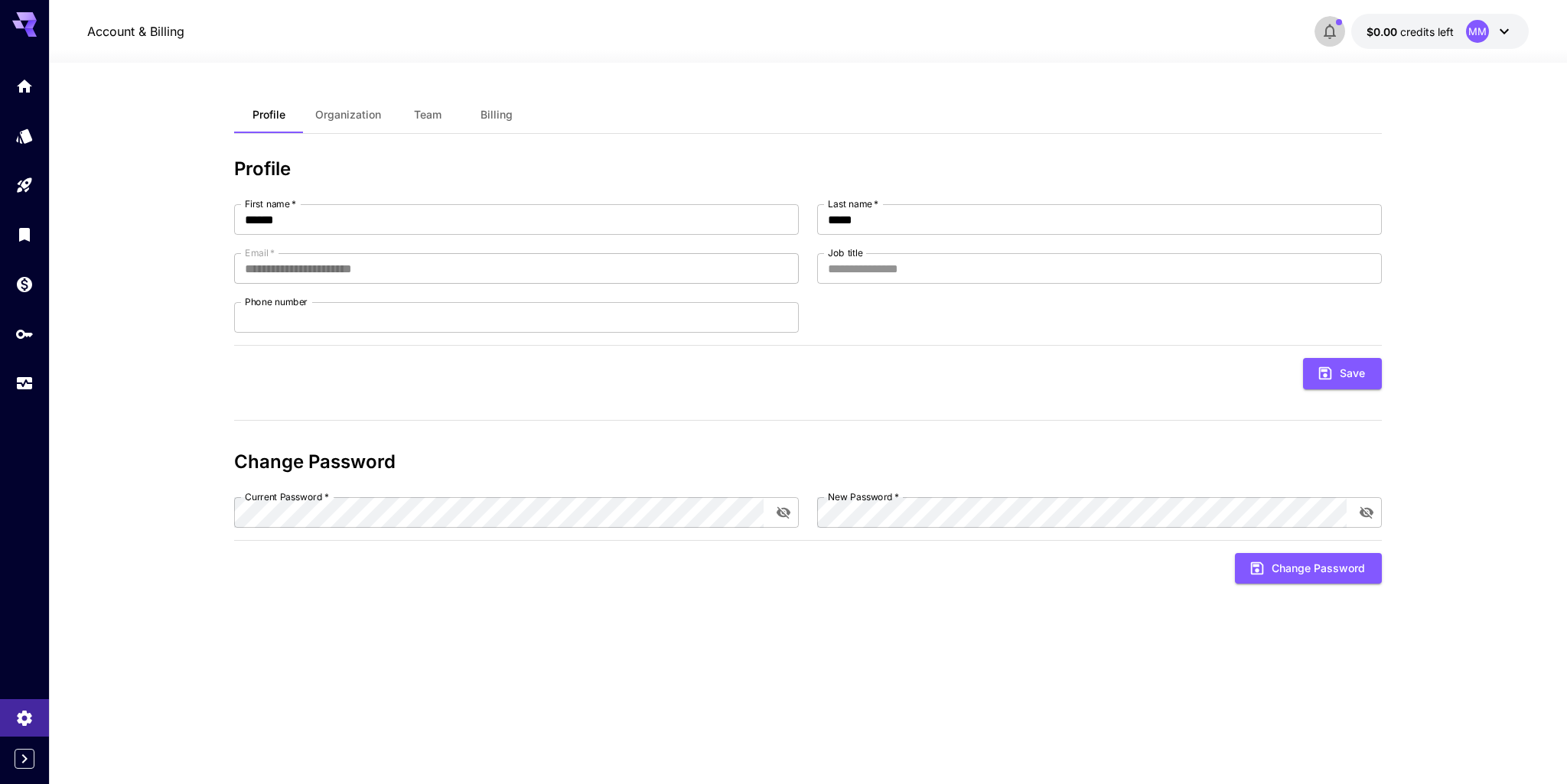 click 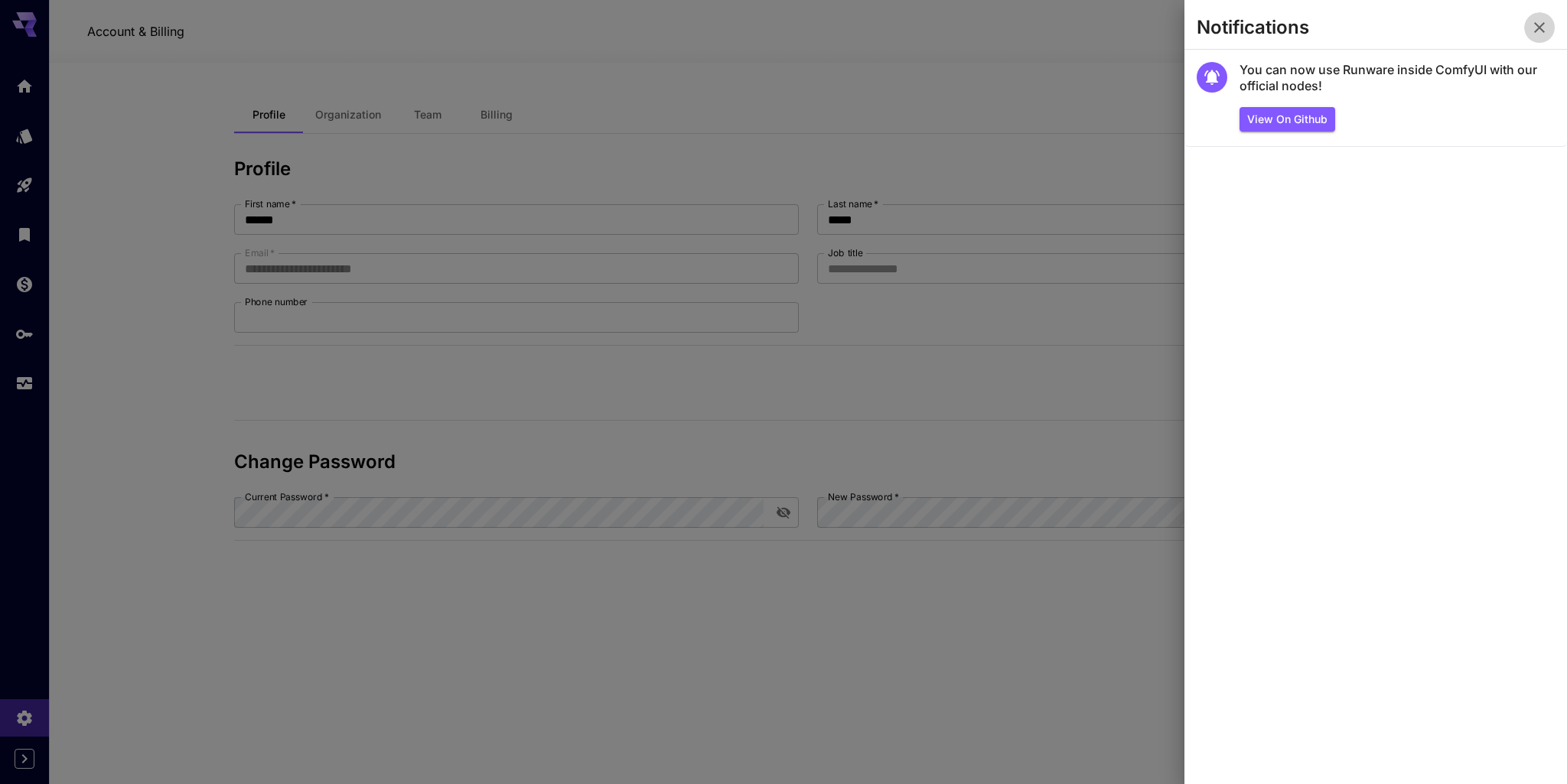 click 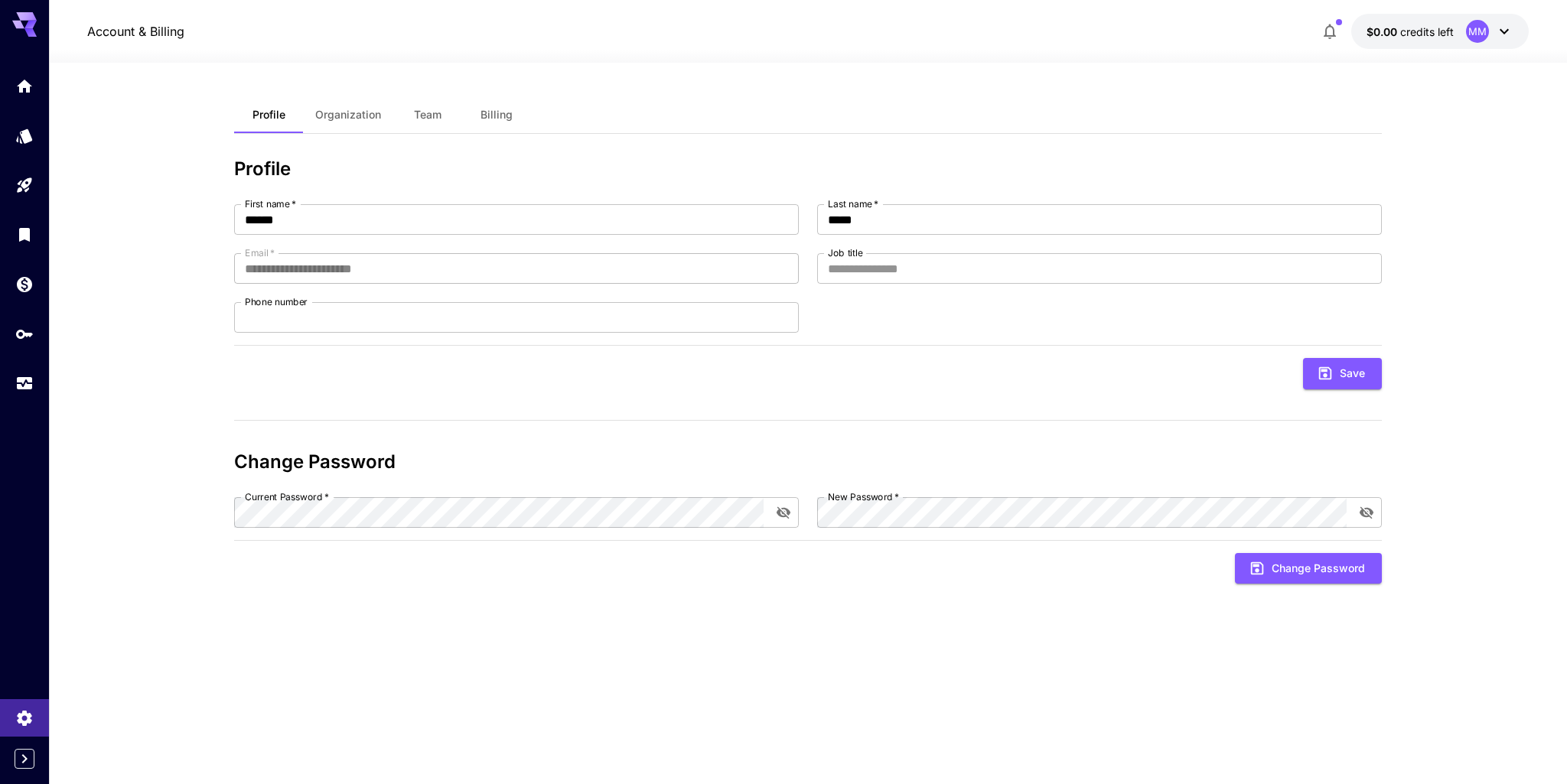 click on "MM" at bounding box center [1477, 31] 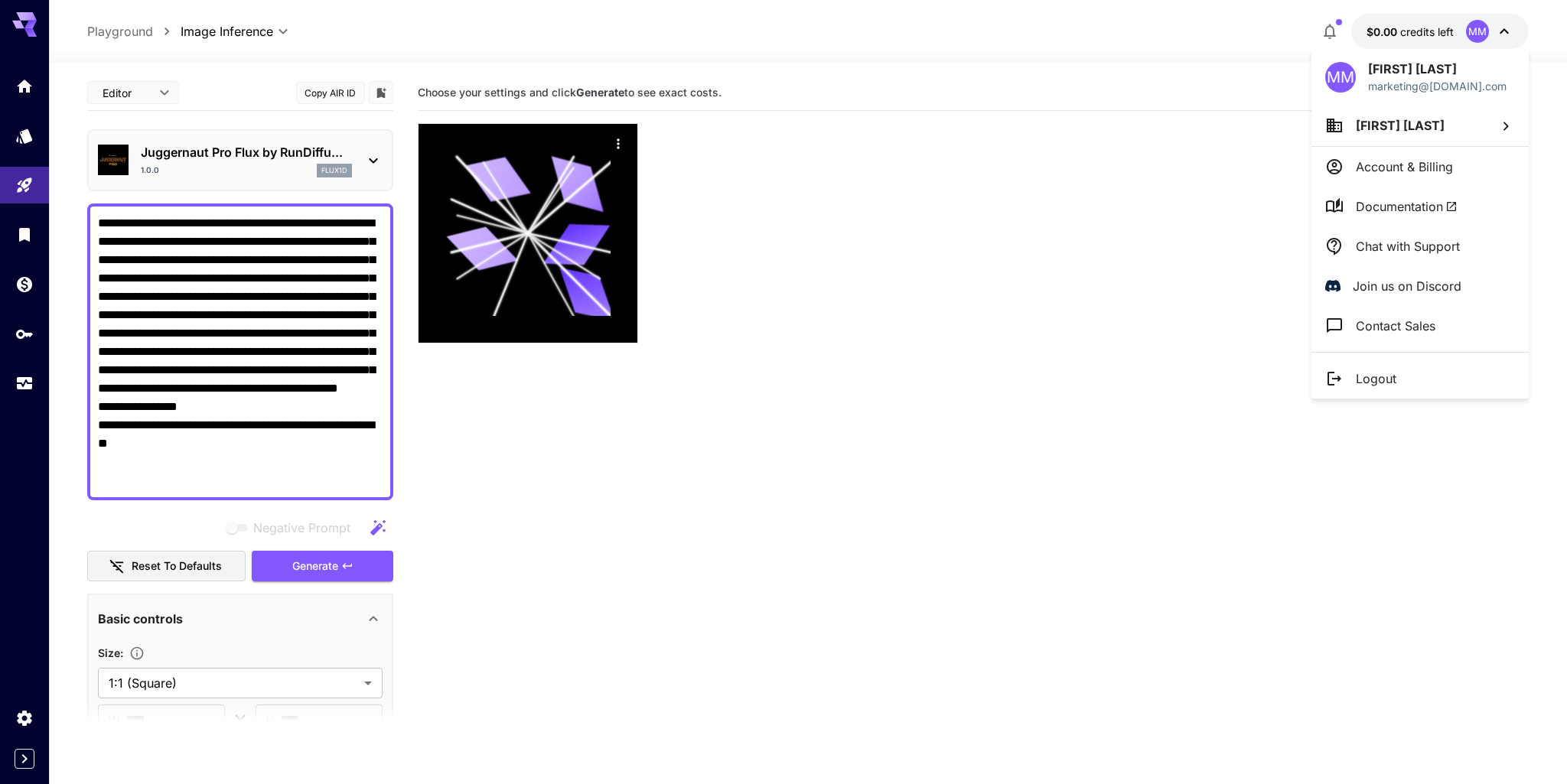 click at bounding box center (784, 392) 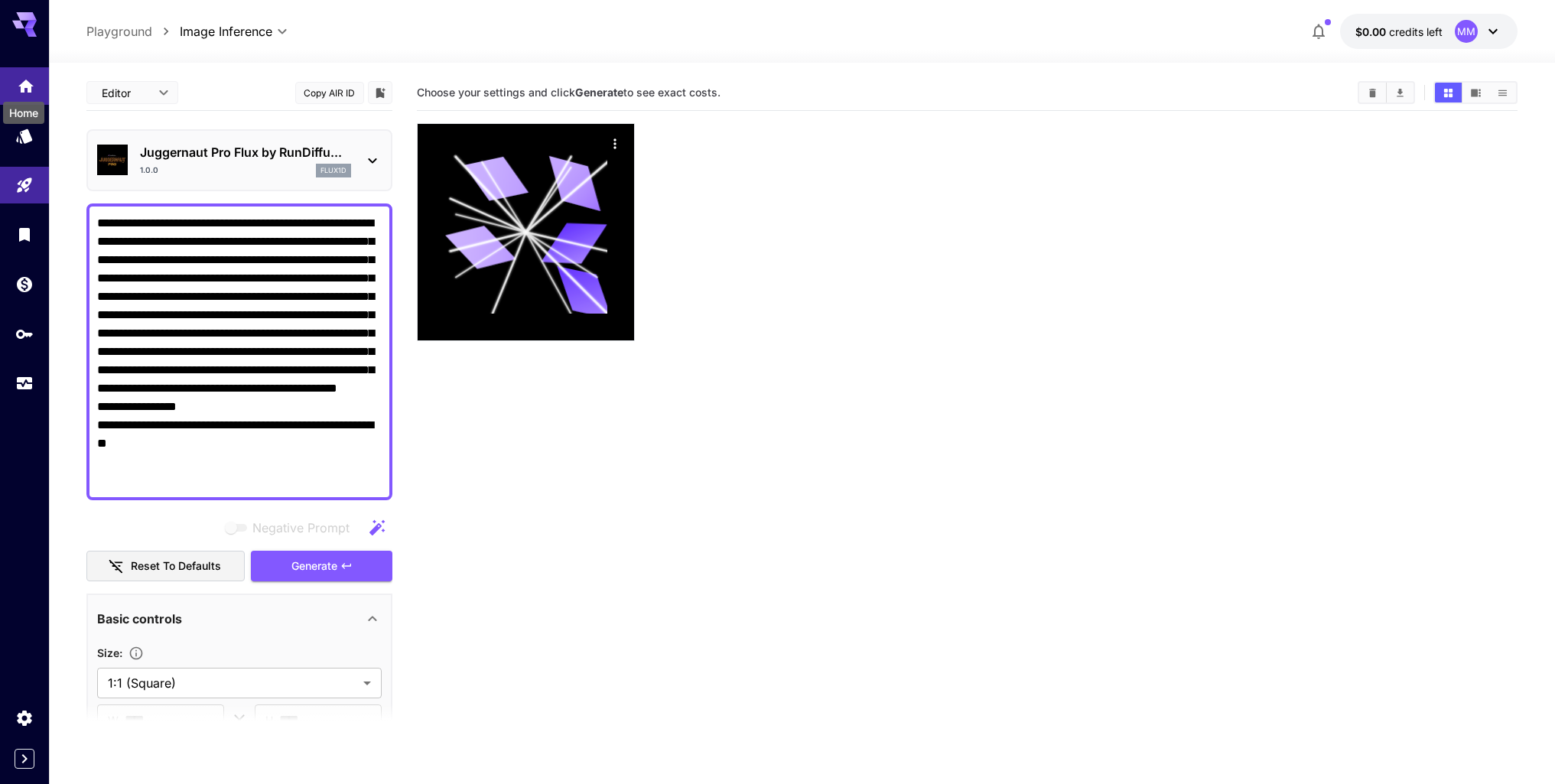 click 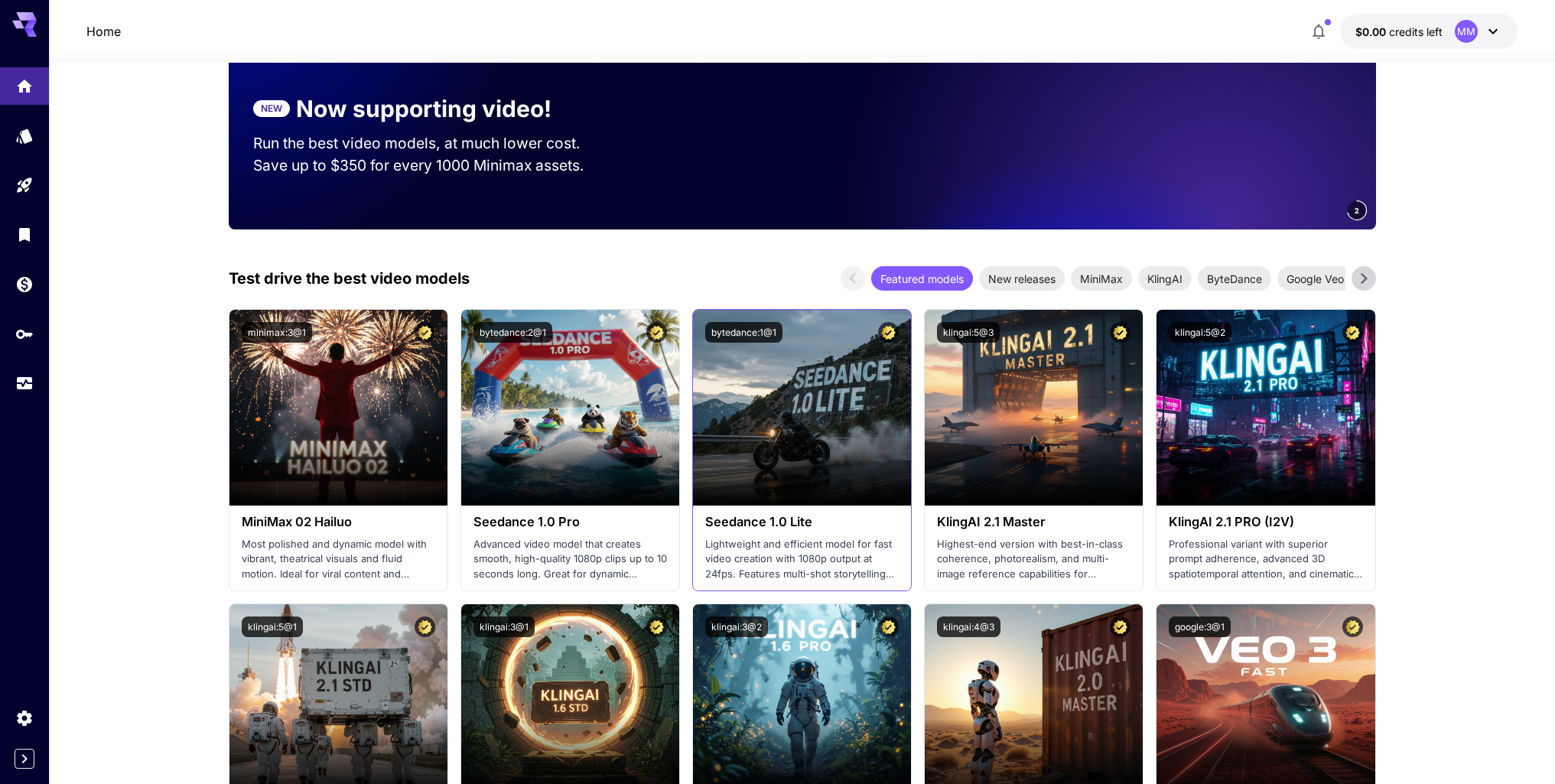 scroll, scrollTop: 0, scrollLeft: 0, axis: both 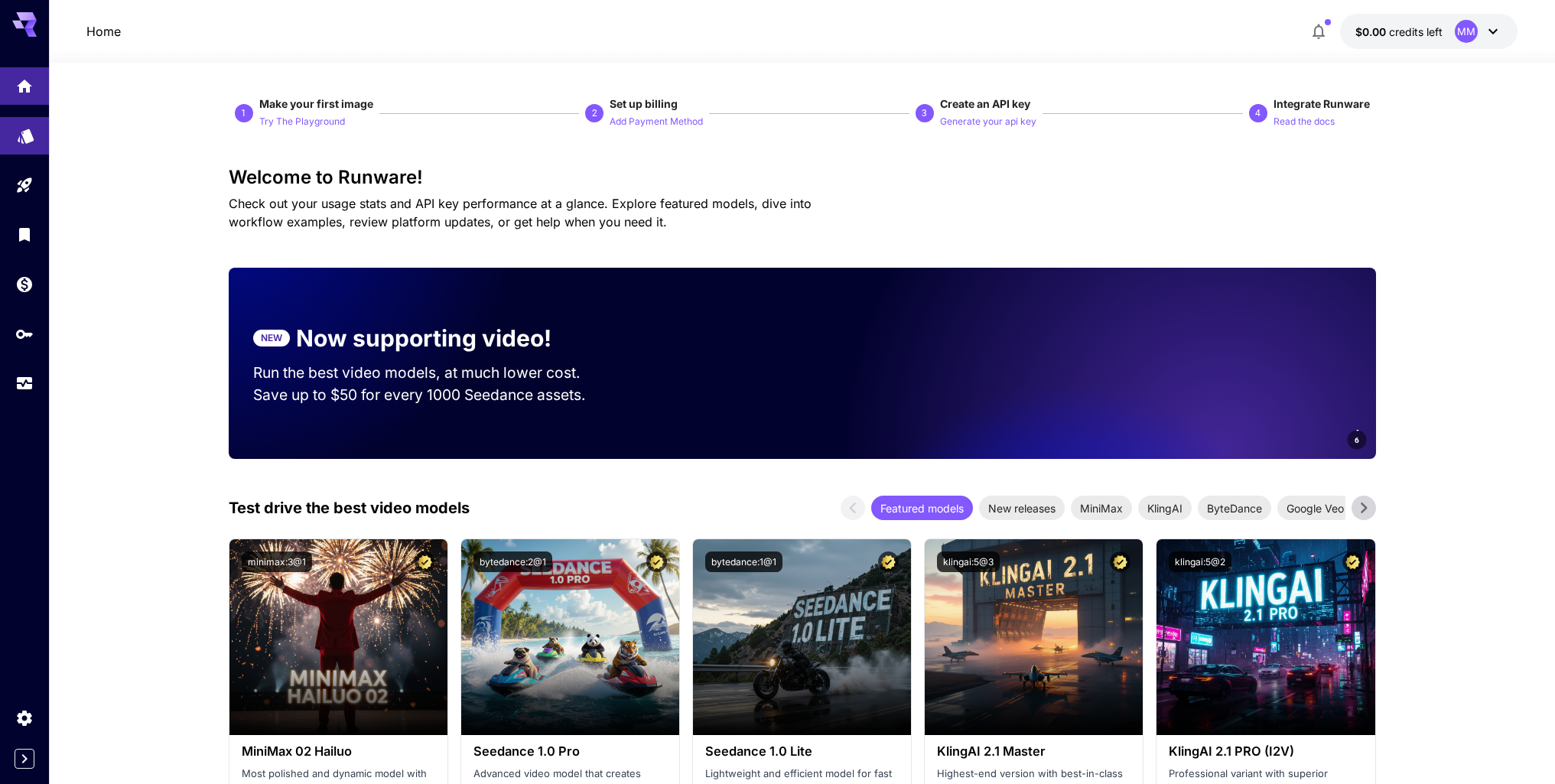 click 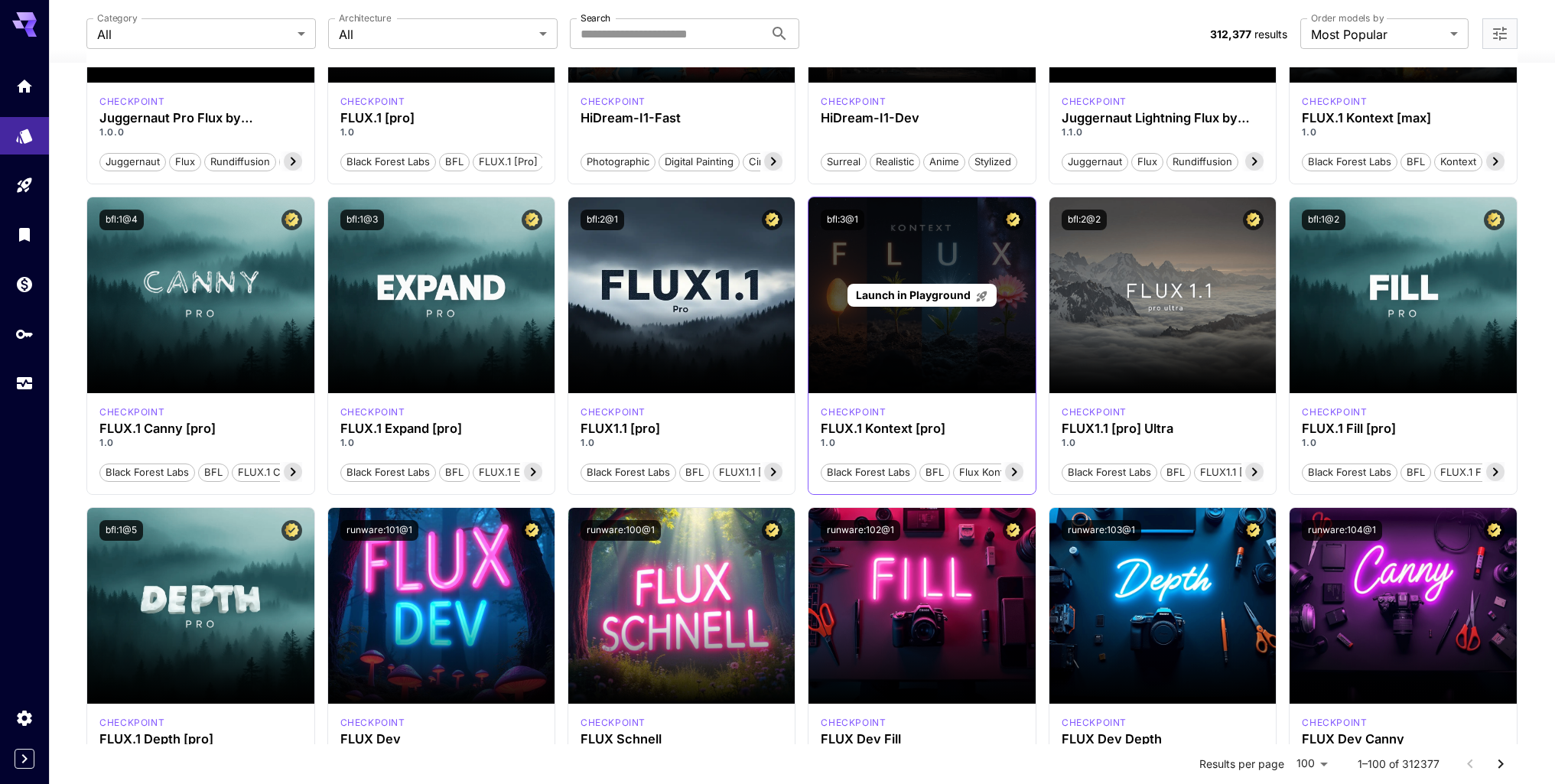 scroll, scrollTop: 76, scrollLeft: 0, axis: vertical 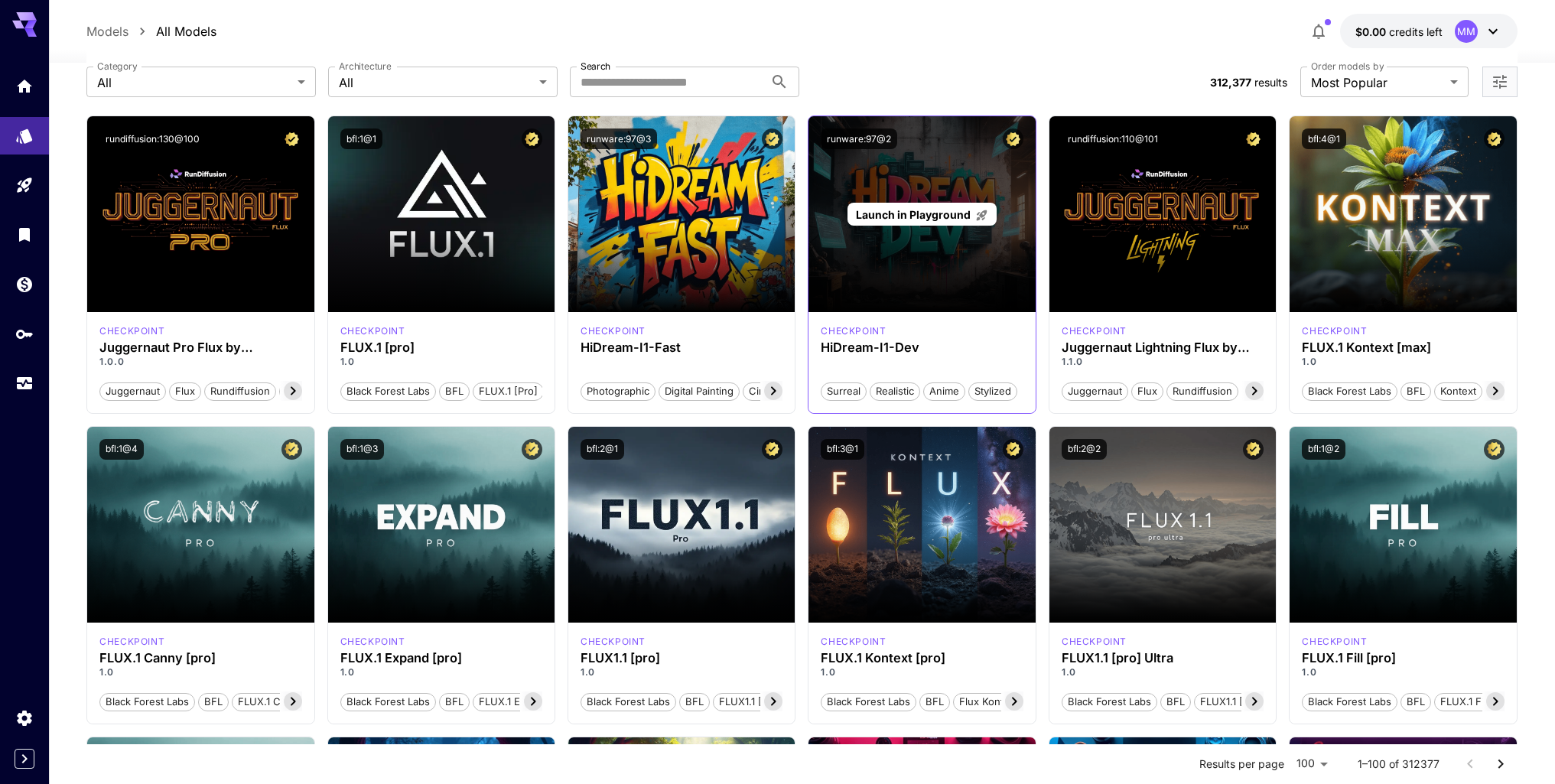 click on "Launch in Playground" at bounding box center (922, 214) 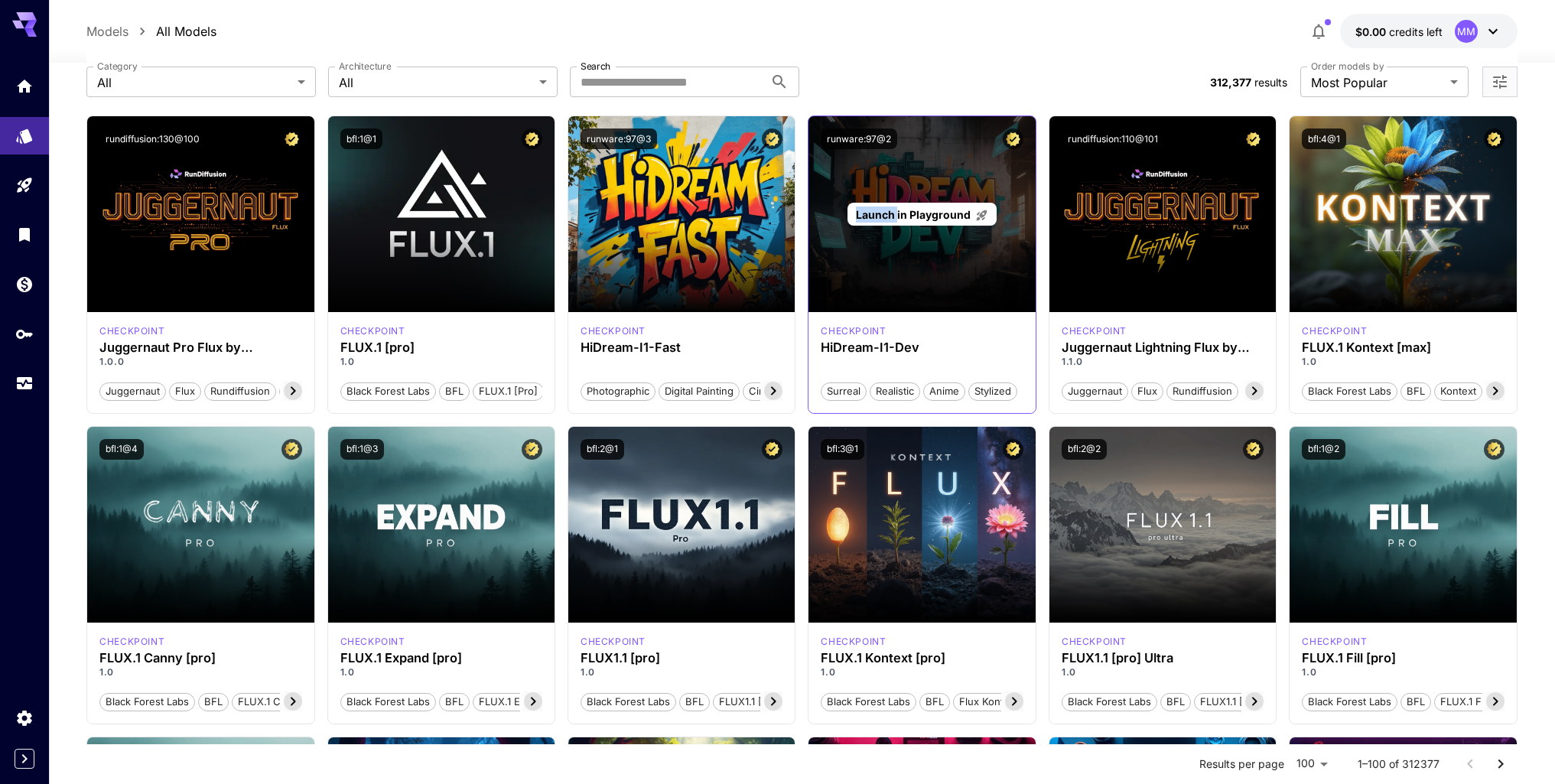 click on "Launch in Playground" at bounding box center (922, 214) 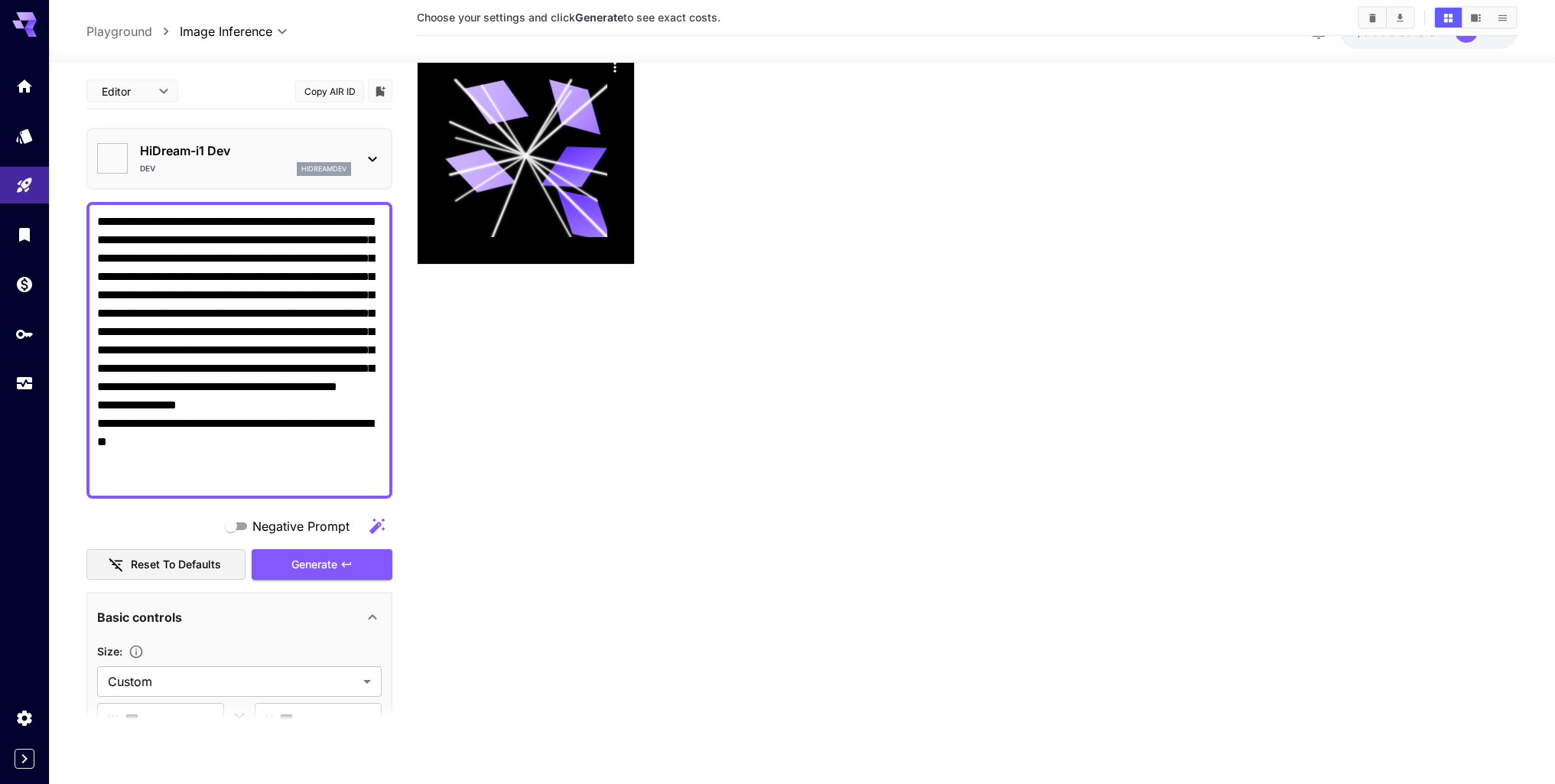 type on "*******" 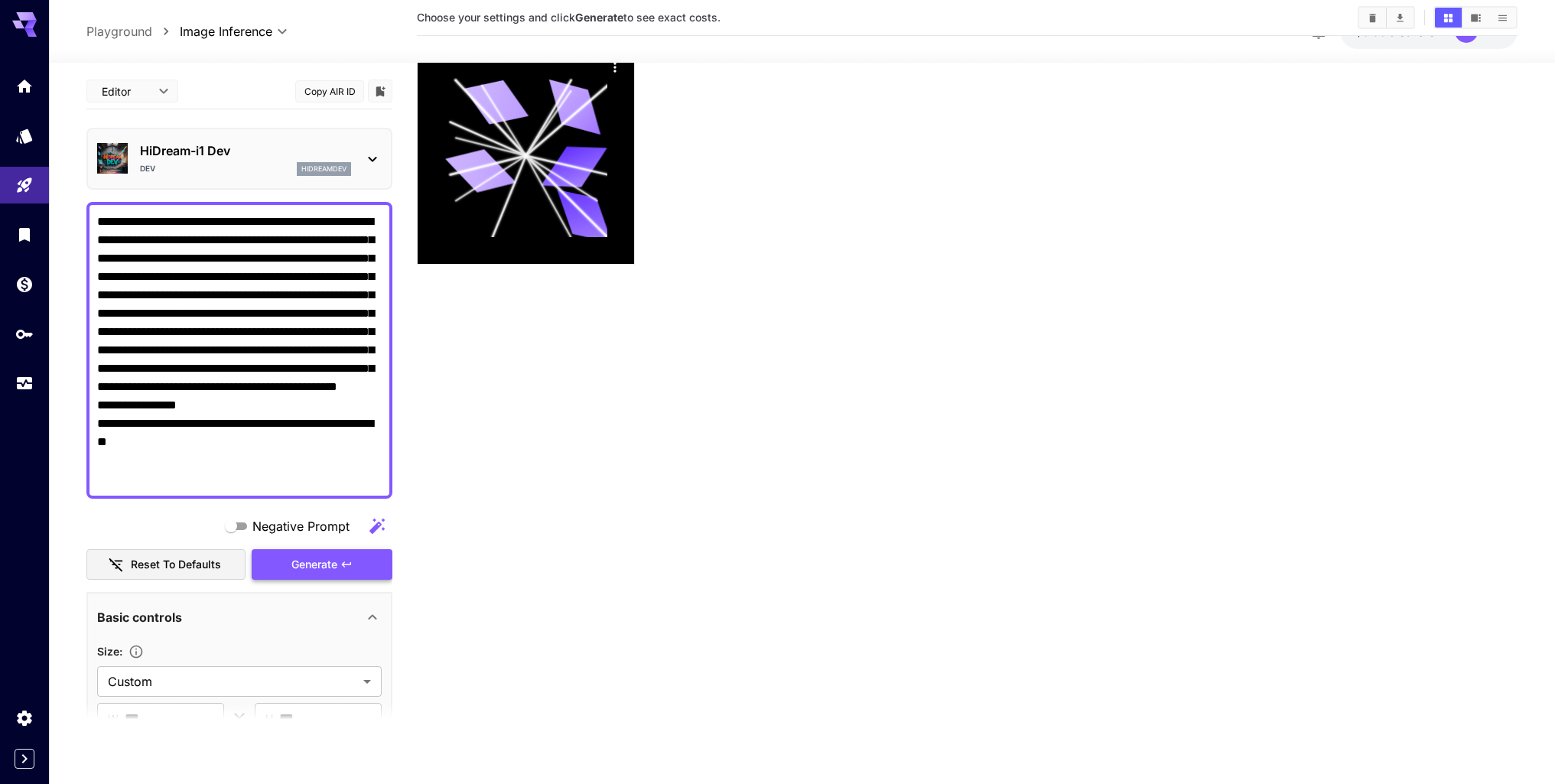 click on "Generate" at bounding box center (314, 564) 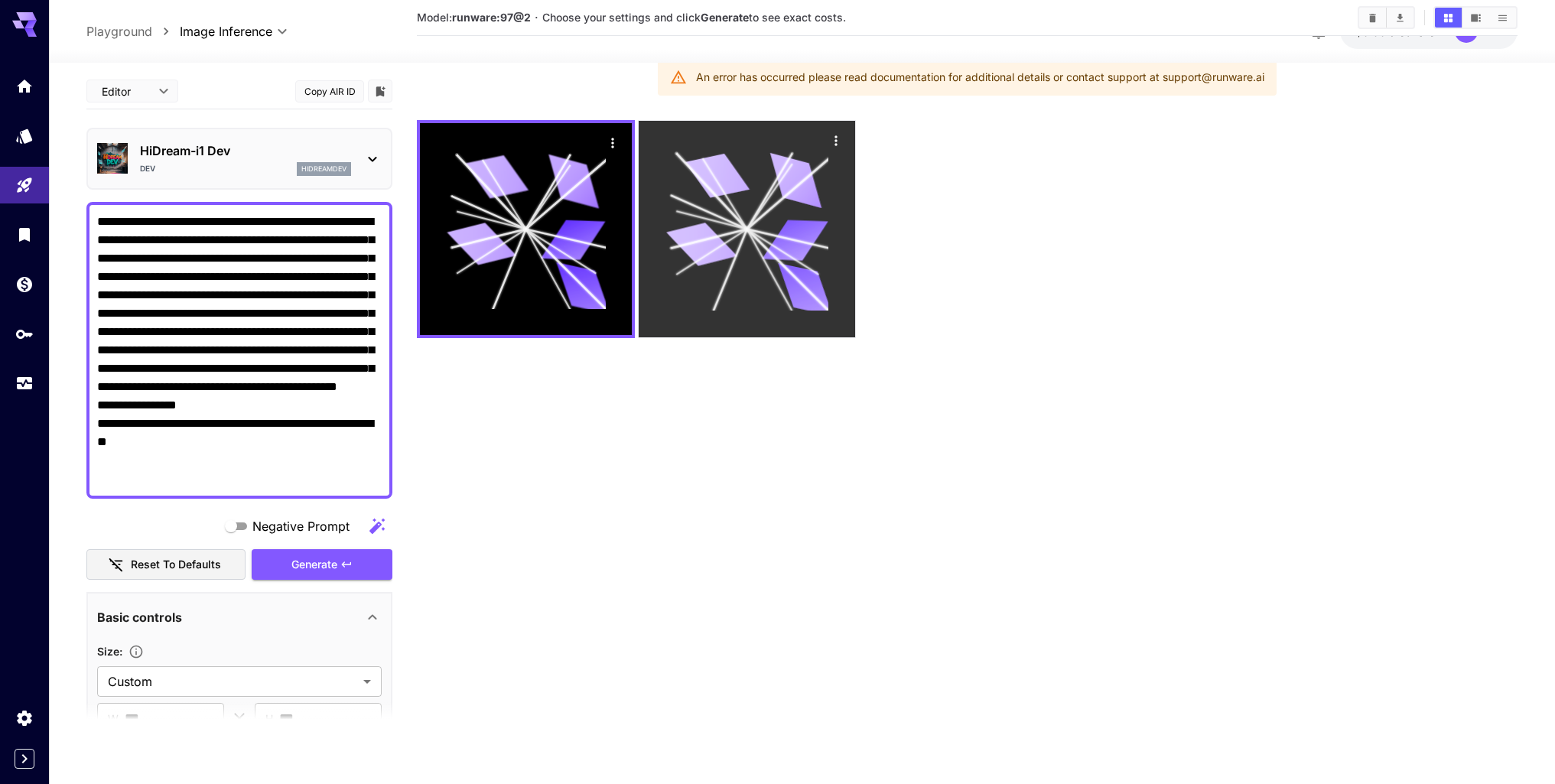 type 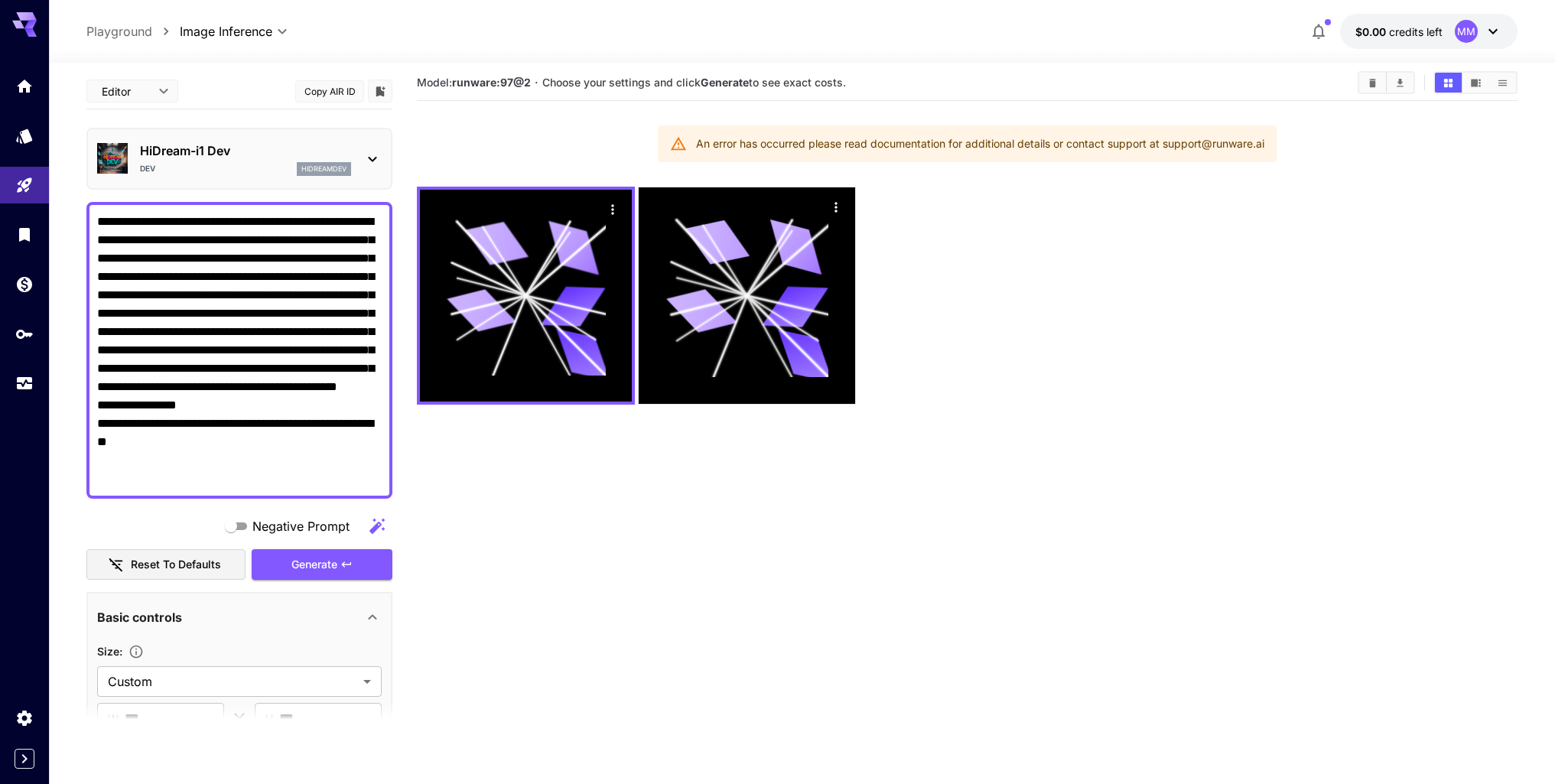 scroll, scrollTop: 0, scrollLeft: 0, axis: both 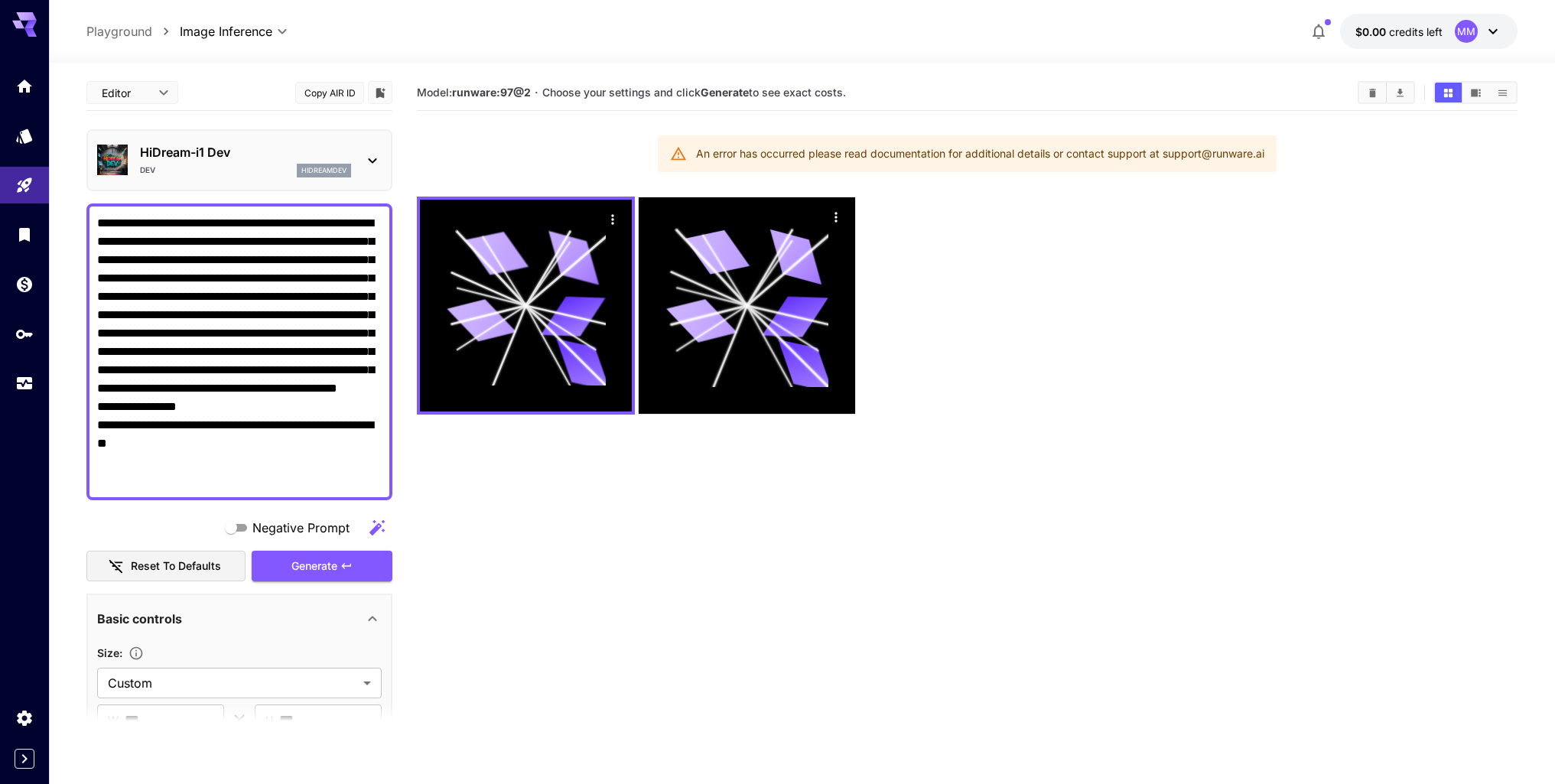 drag, startPoint x: 729, startPoint y: 76, endPoint x: 730, endPoint y: 93, distance: 17.029386 